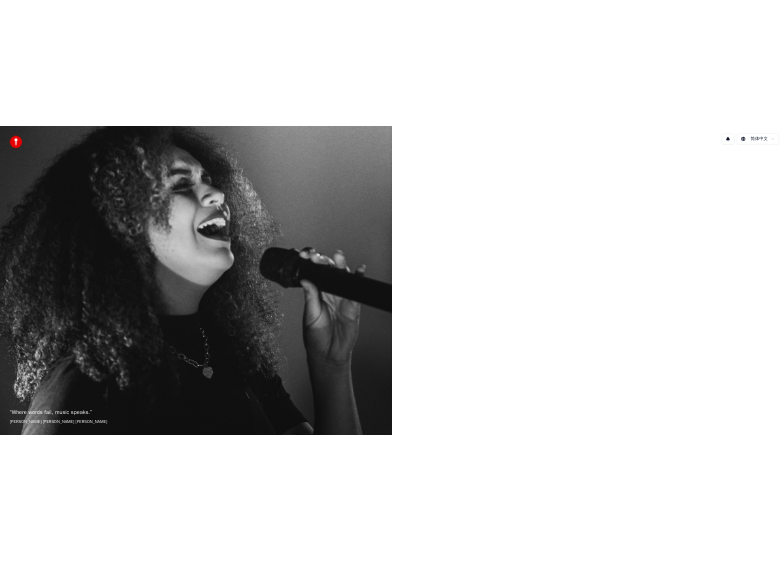 scroll, scrollTop: 0, scrollLeft: 0, axis: both 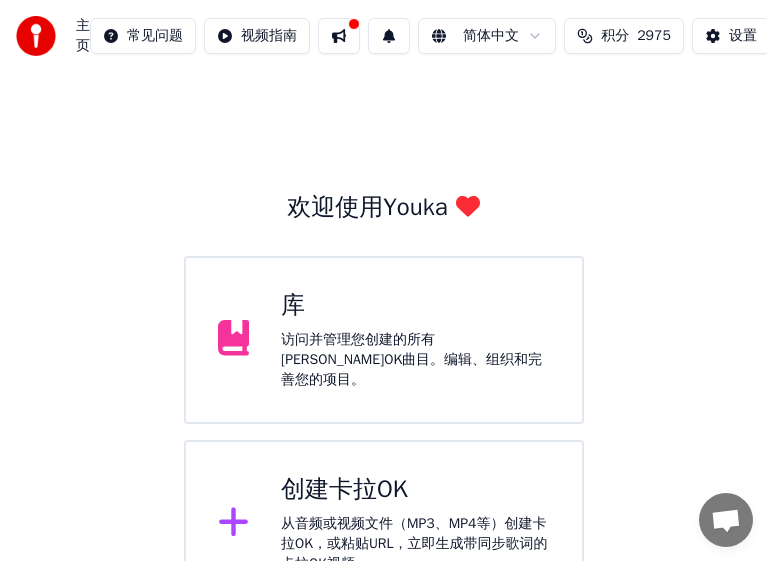 click on "库" at bounding box center [415, 306] 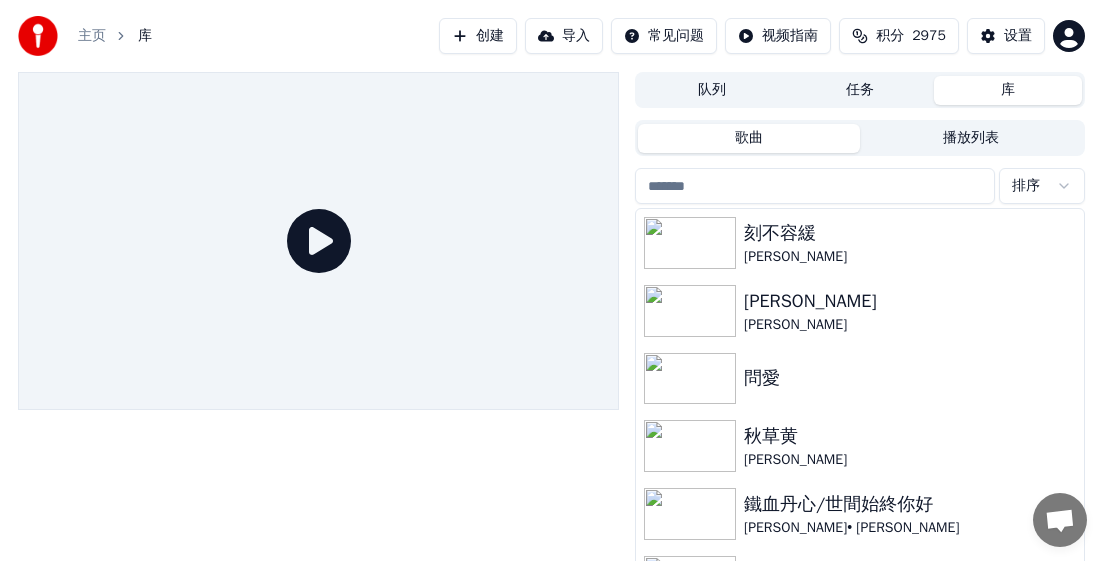 scroll, scrollTop: 364, scrollLeft: 0, axis: vertical 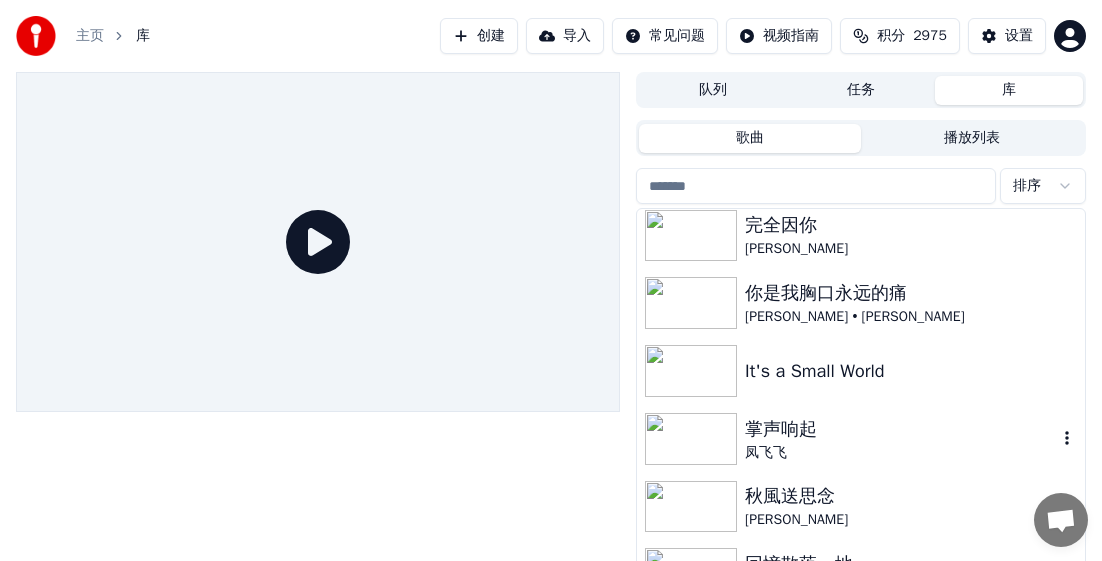 click at bounding box center (691, 439) 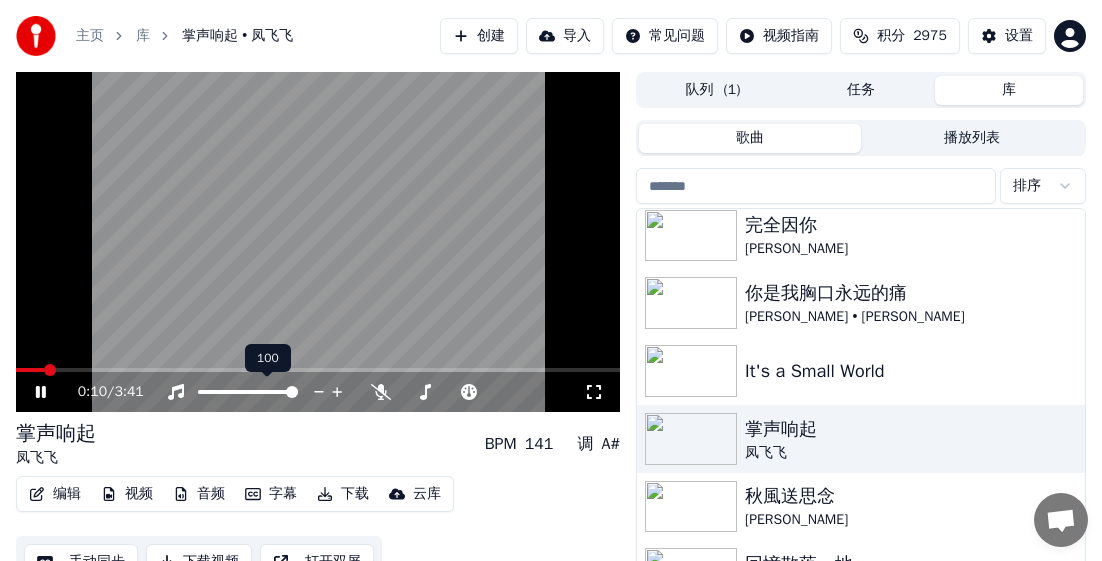 click 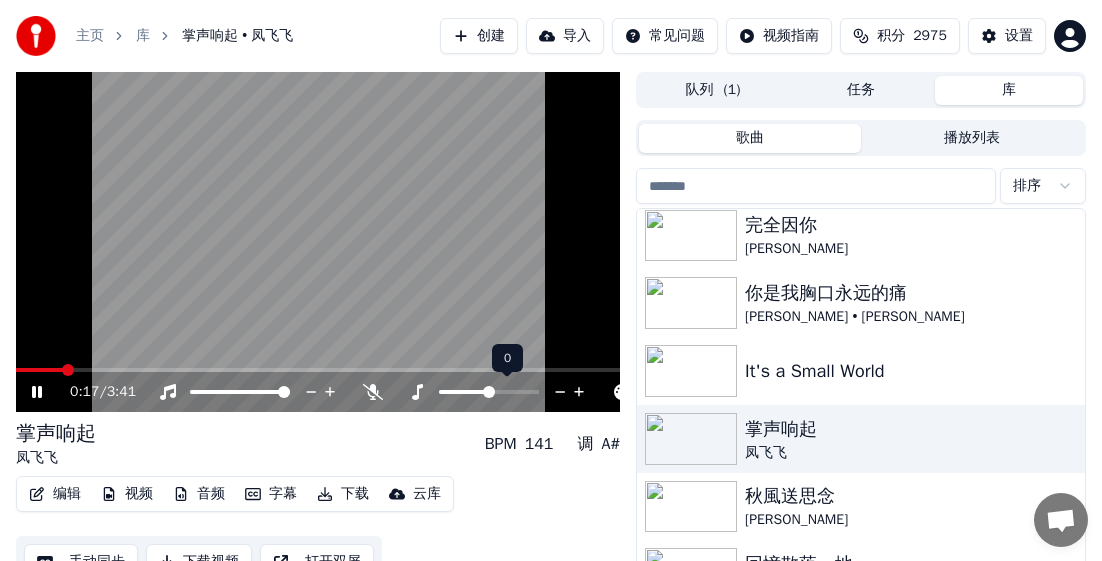 click 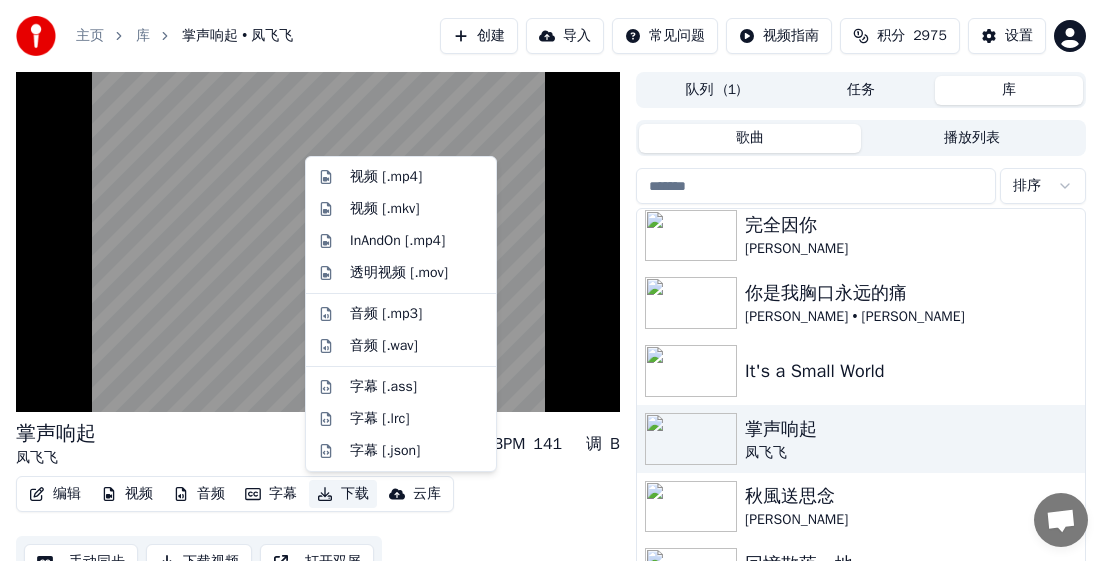click on "下载" at bounding box center (343, 494) 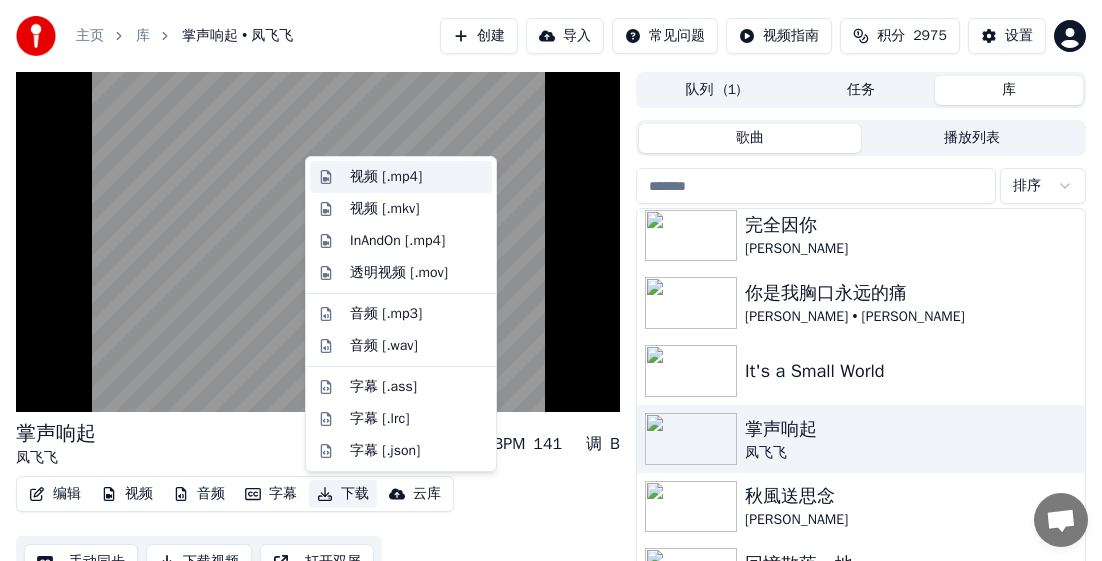 click on "视频 [.mp4]" at bounding box center [386, 177] 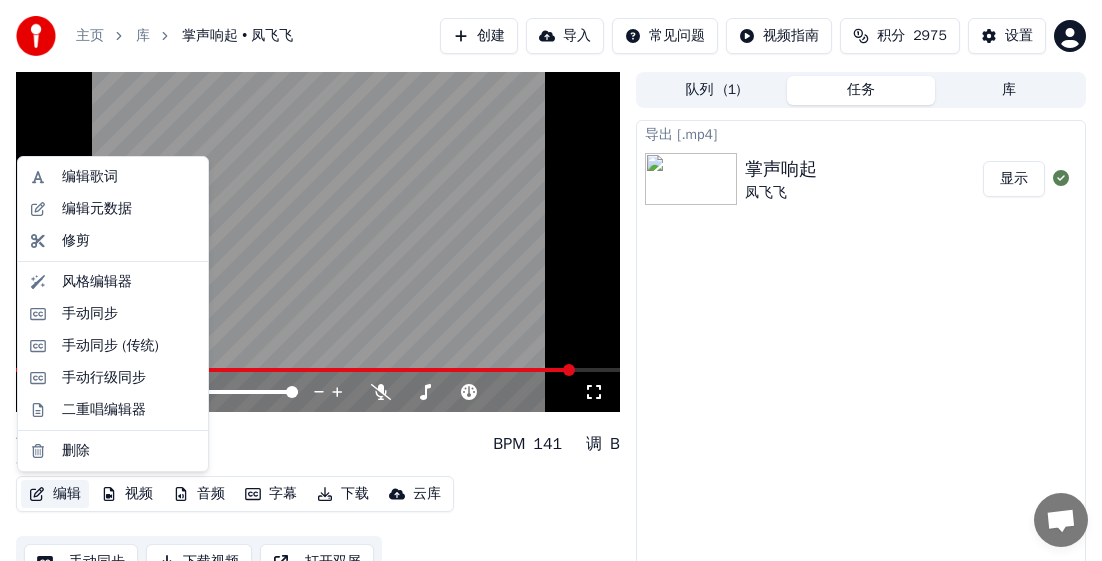 click on "编辑" at bounding box center (55, 494) 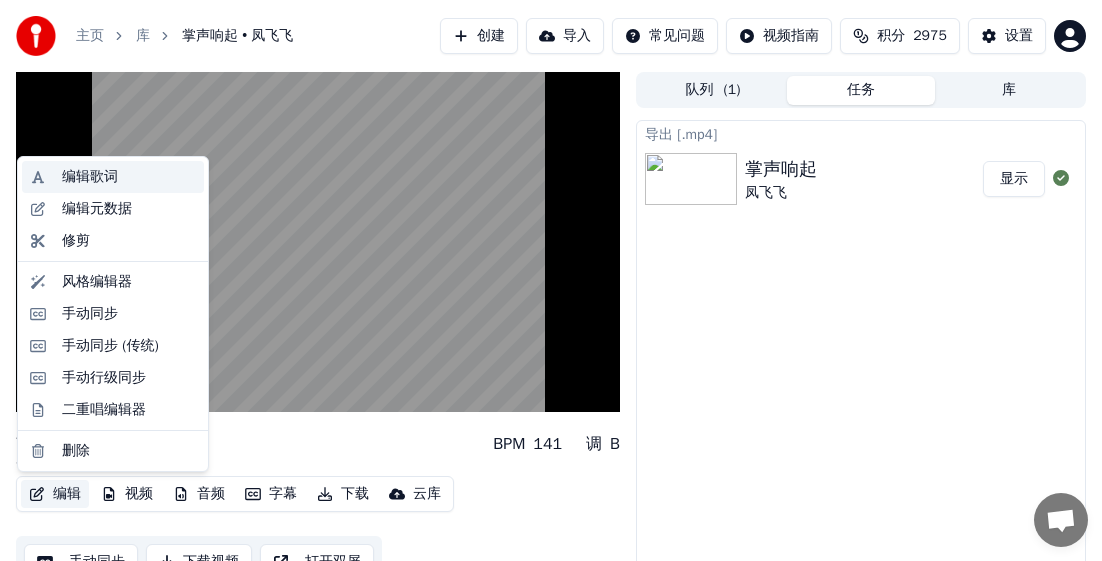 click on "编辑歌词" at bounding box center [90, 177] 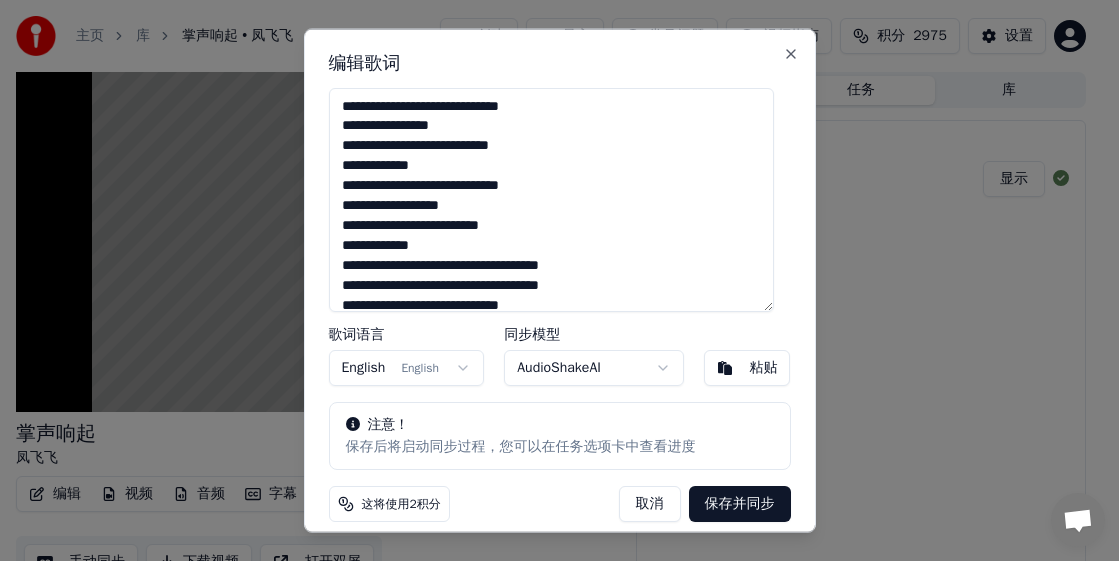 drag, startPoint x: 362, startPoint y: 104, endPoint x: 336, endPoint y: 108, distance: 26.305893 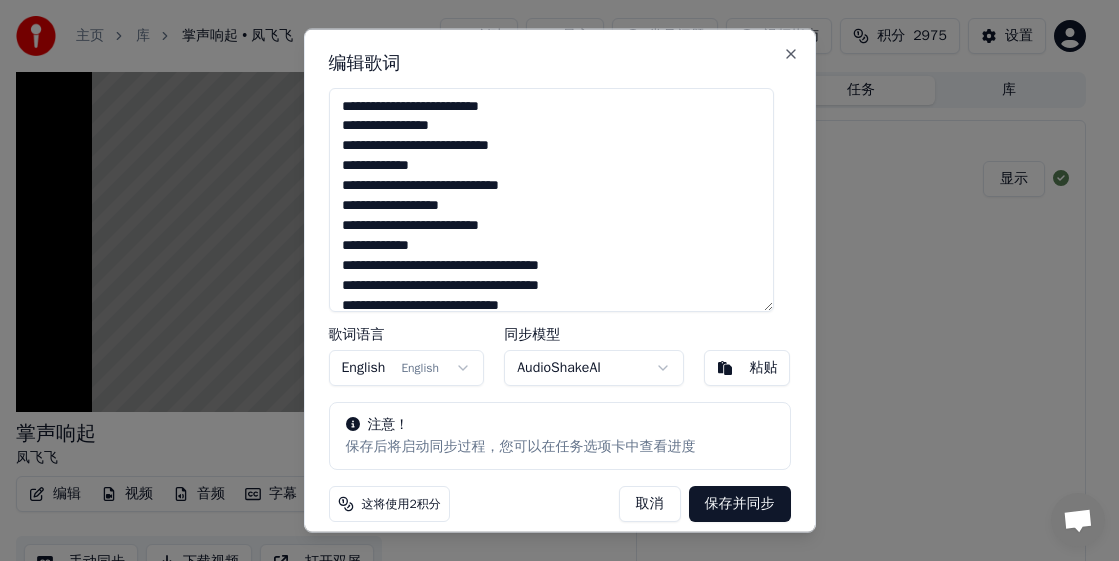 click on "**********" at bounding box center [551, 199] 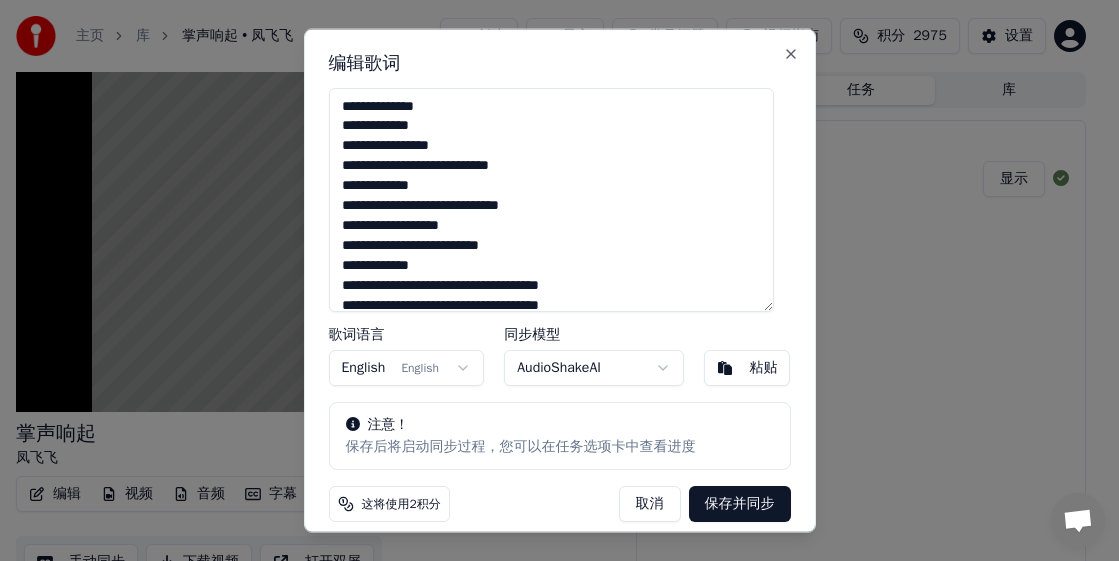 drag, startPoint x: 364, startPoint y: 166, endPoint x: 336, endPoint y: 170, distance: 28.284271 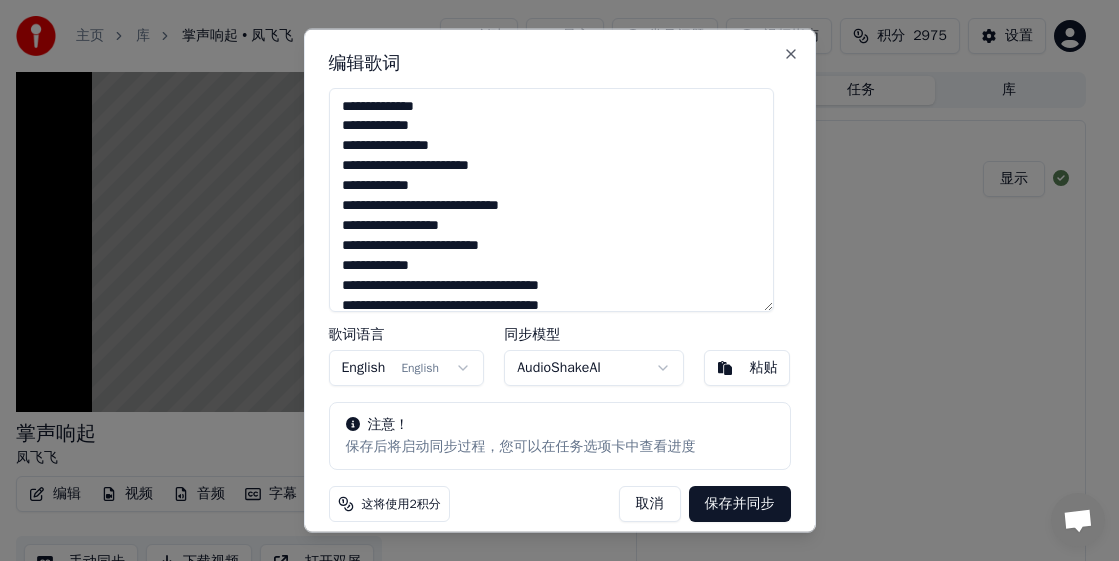 click on "**********" at bounding box center [551, 199] 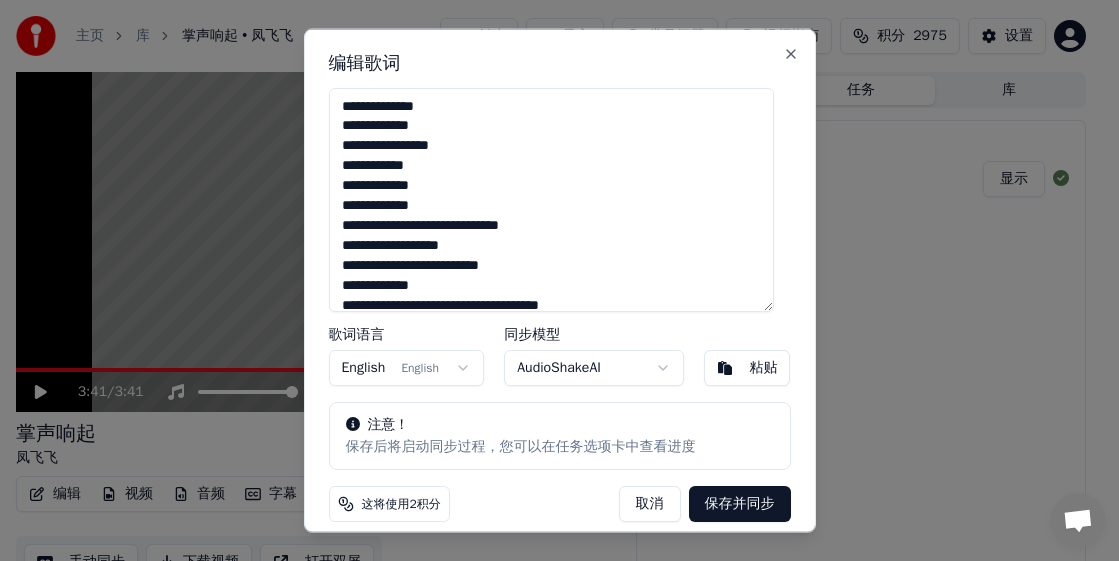 drag, startPoint x: 361, startPoint y: 224, endPoint x: 321, endPoint y: 227, distance: 40.112343 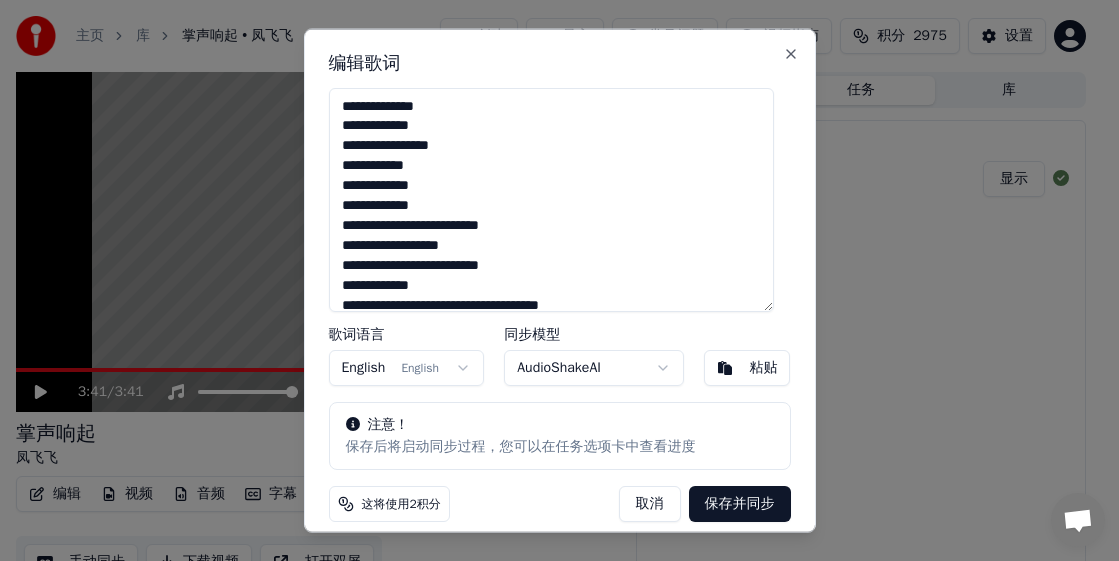 click on "**********" at bounding box center (551, 199) 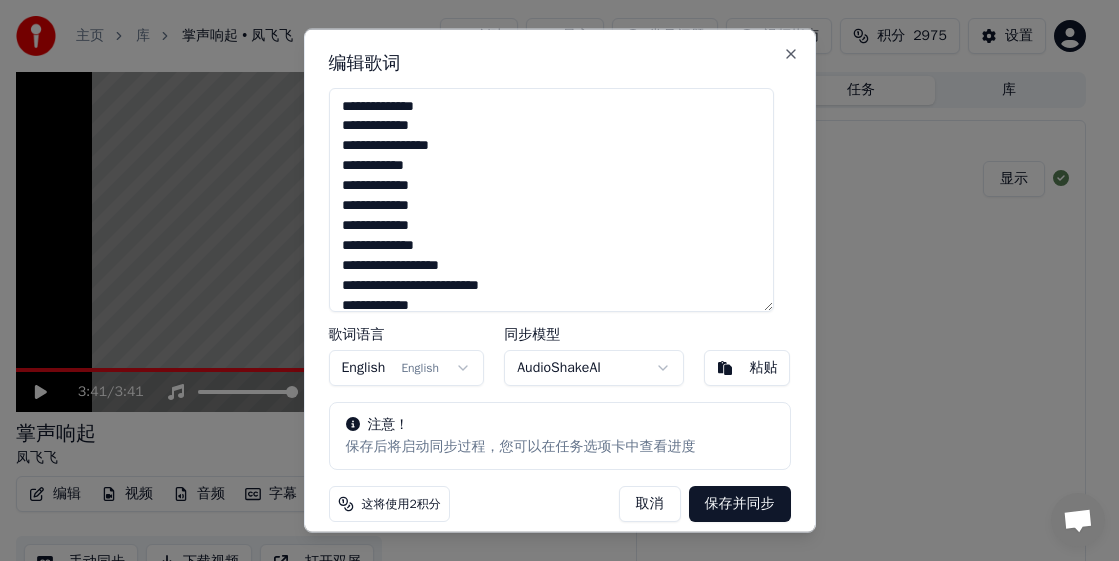 drag, startPoint x: 363, startPoint y: 285, endPoint x: 335, endPoint y: 285, distance: 28 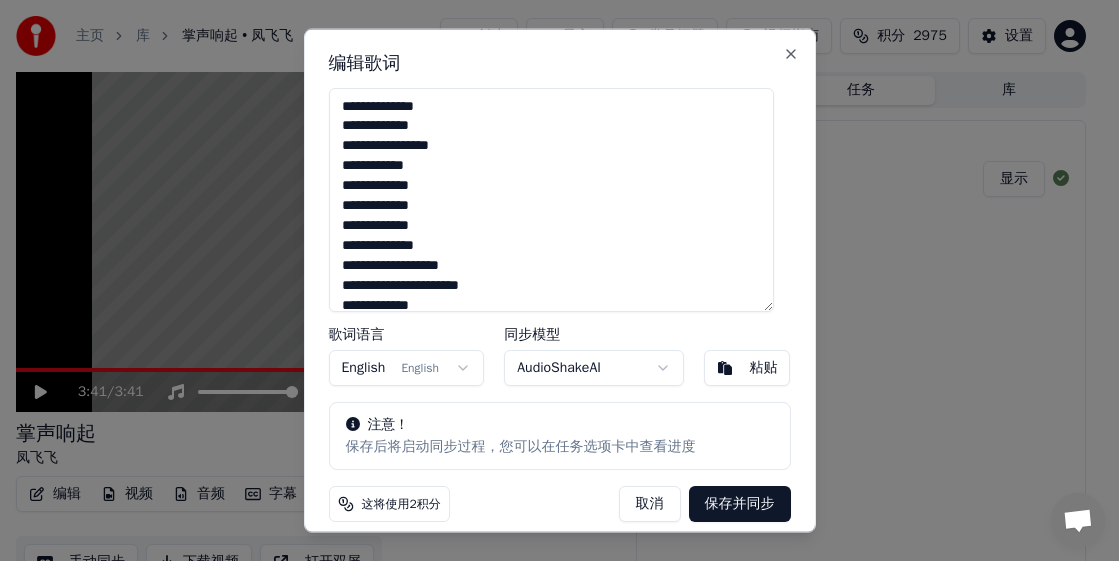 click on "**********" at bounding box center (551, 199) 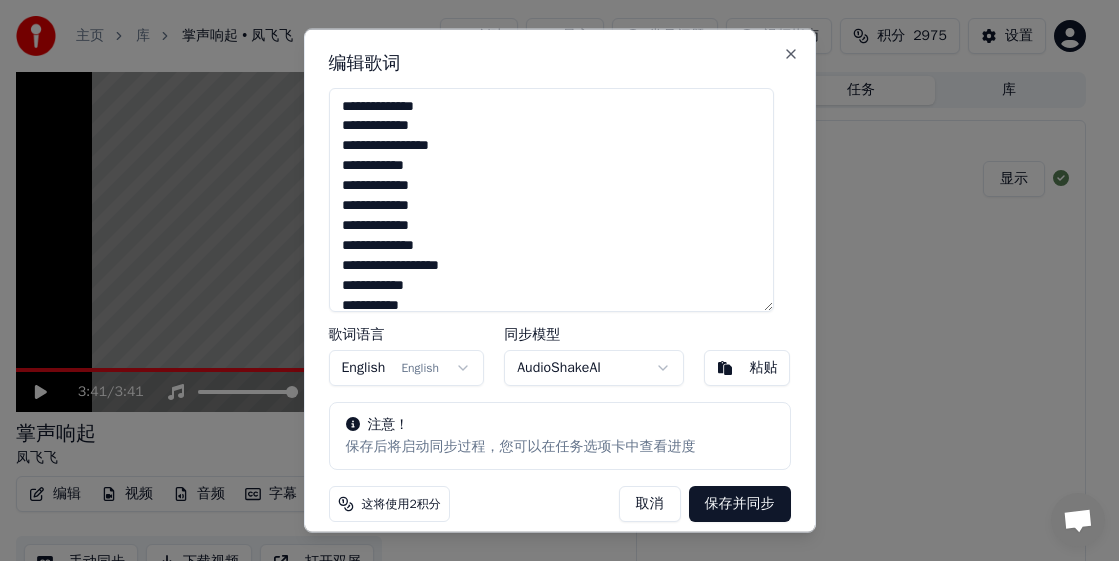 scroll, scrollTop: 5, scrollLeft: 0, axis: vertical 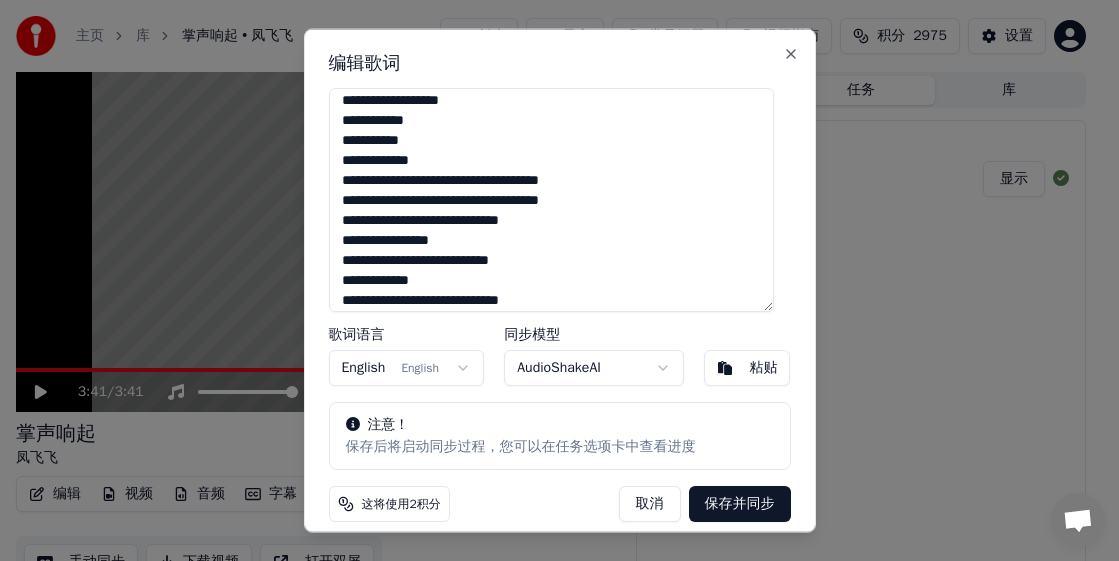 drag, startPoint x: 362, startPoint y: 183, endPoint x: 329, endPoint y: 184, distance: 33.01515 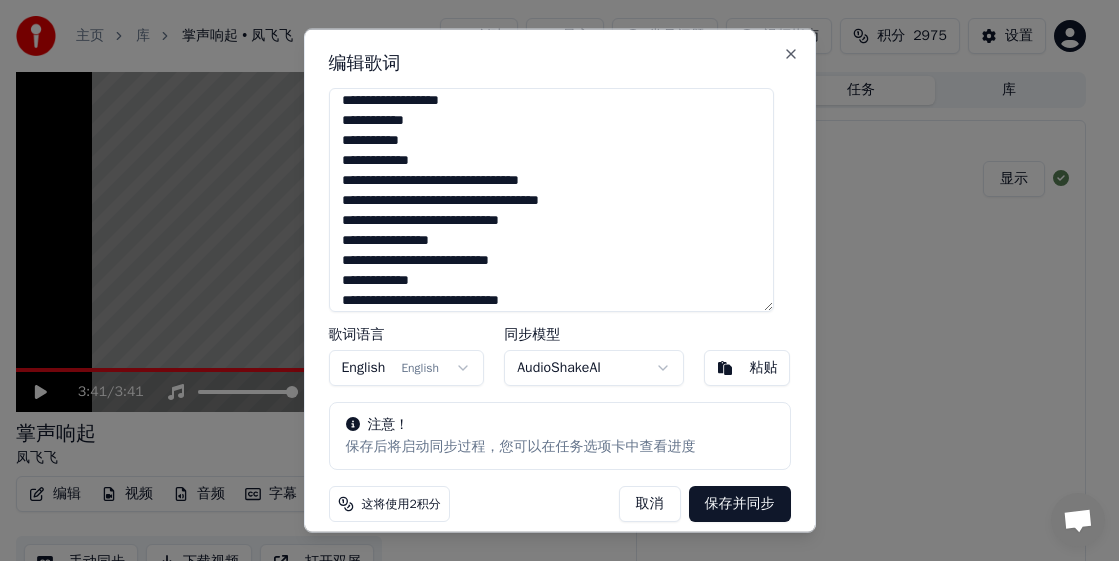 click on "**********" at bounding box center (551, 199) 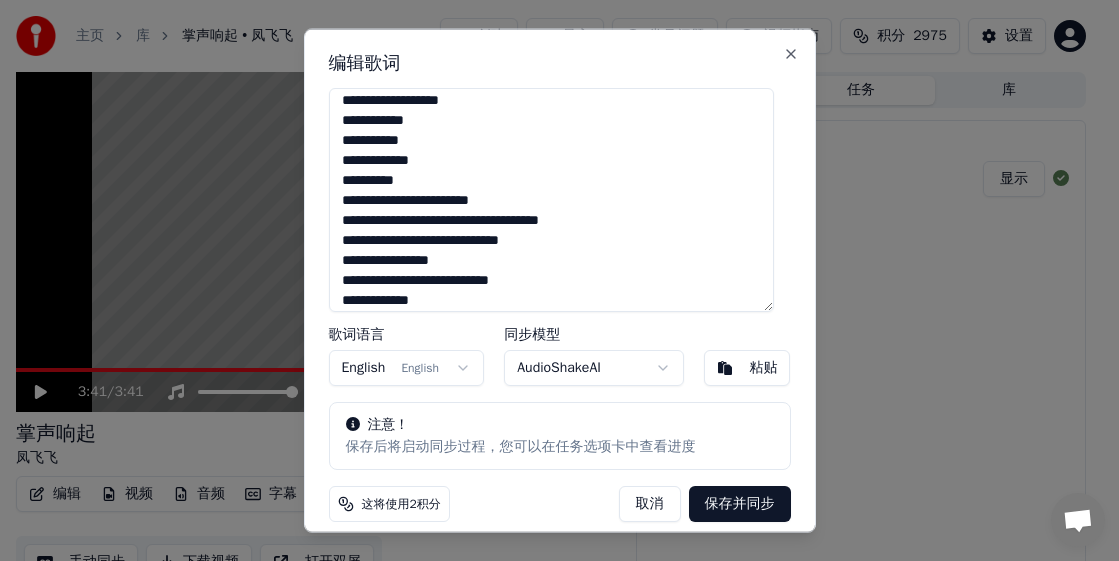 click on "**********" at bounding box center (551, 199) 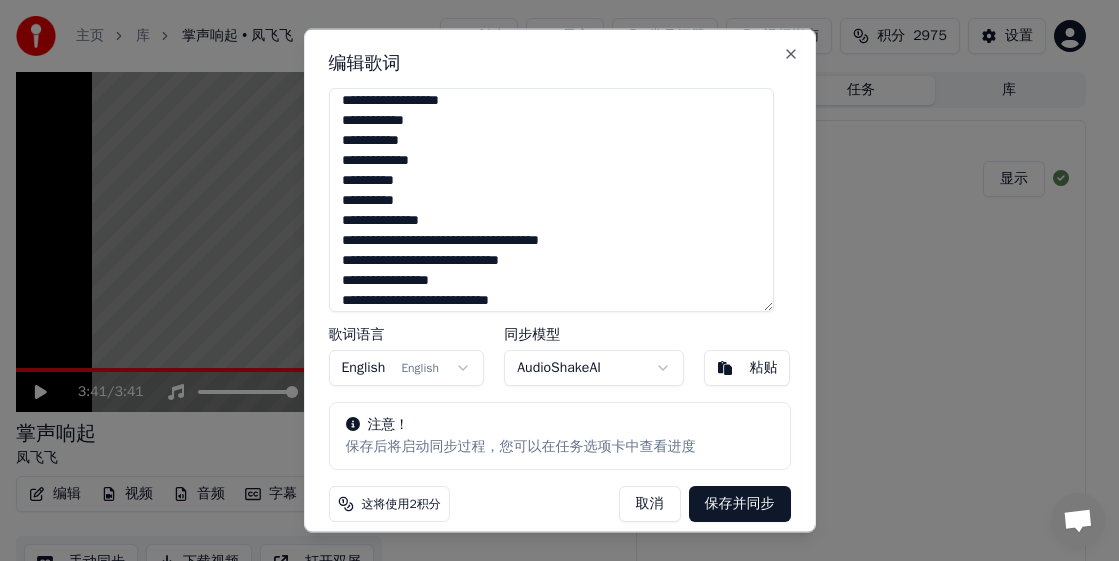 drag, startPoint x: 362, startPoint y: 239, endPoint x: 330, endPoint y: 239, distance: 32 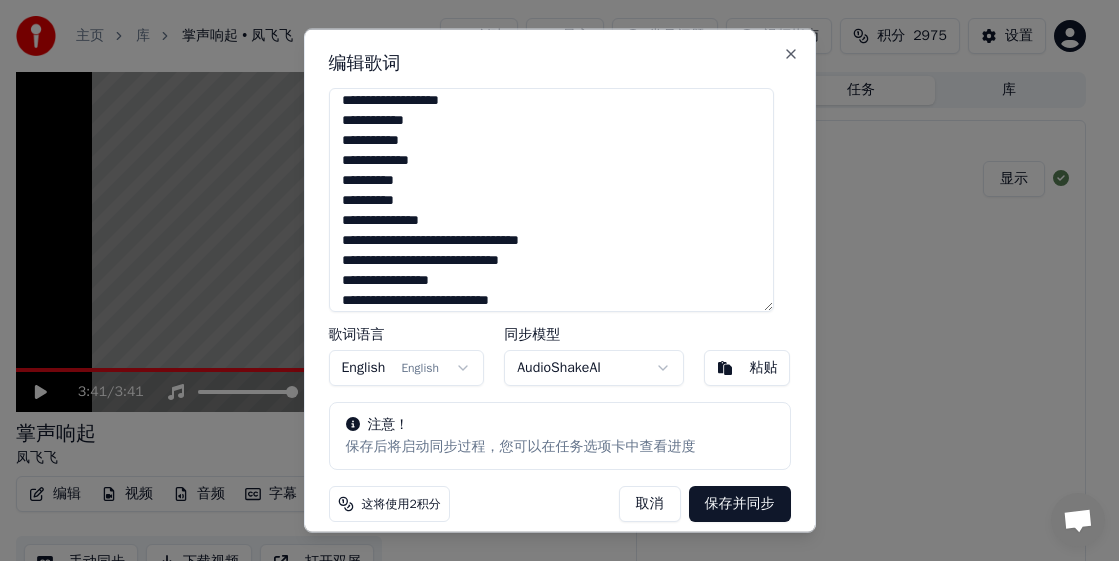 click on "**********" at bounding box center [551, 199] 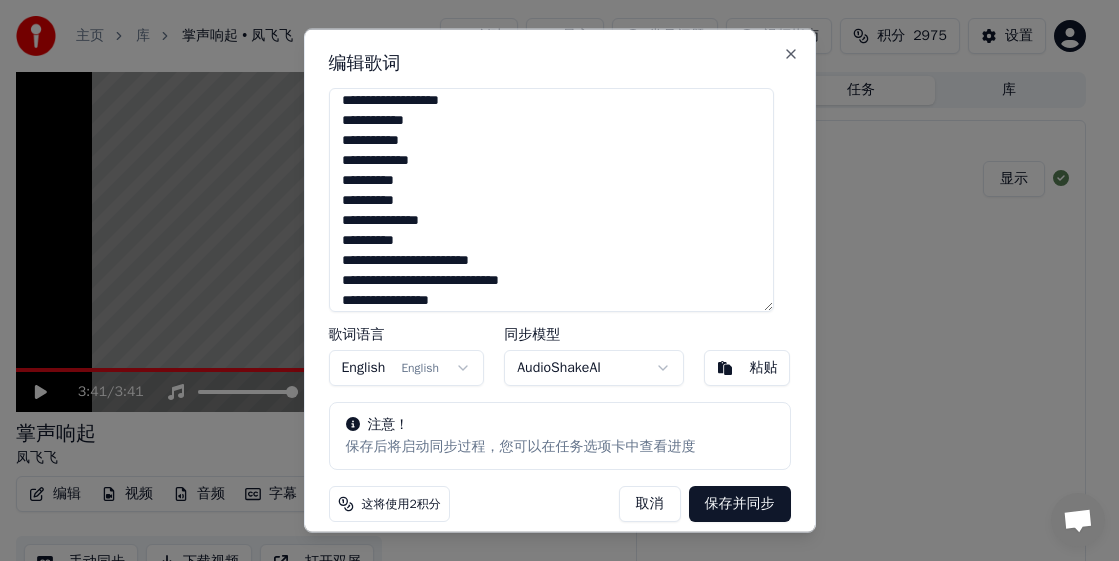 click on "**********" at bounding box center [551, 199] 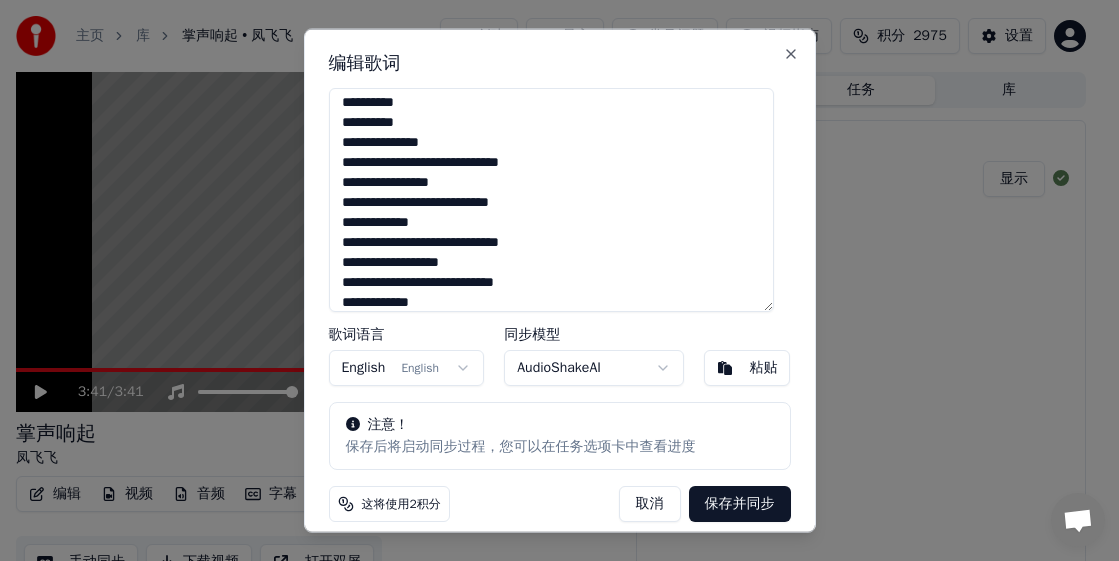 scroll, scrollTop: 307, scrollLeft: 0, axis: vertical 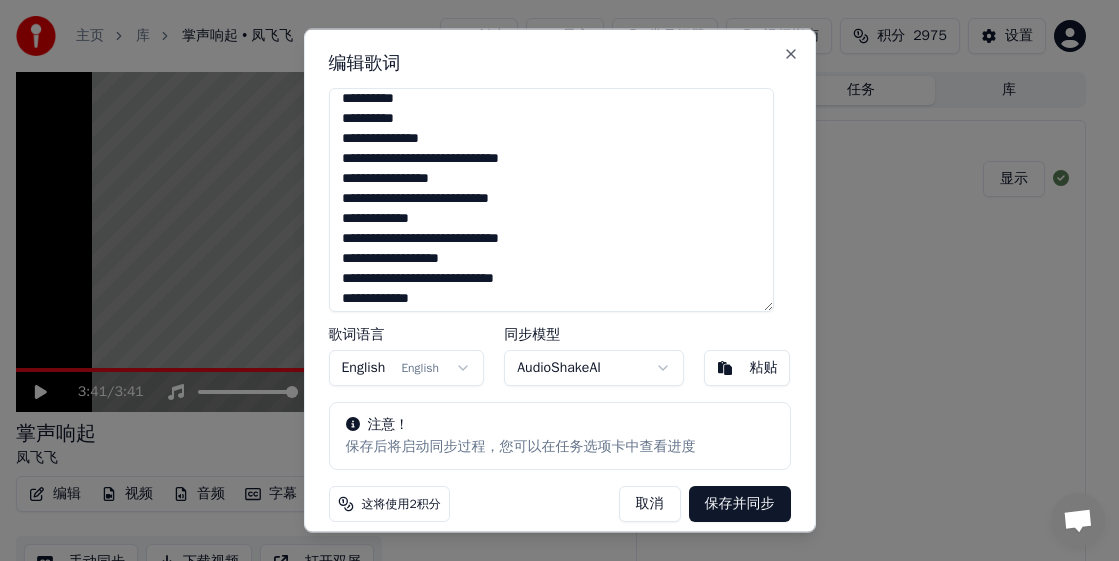 drag, startPoint x: 362, startPoint y: 160, endPoint x: 325, endPoint y: 159, distance: 37.01351 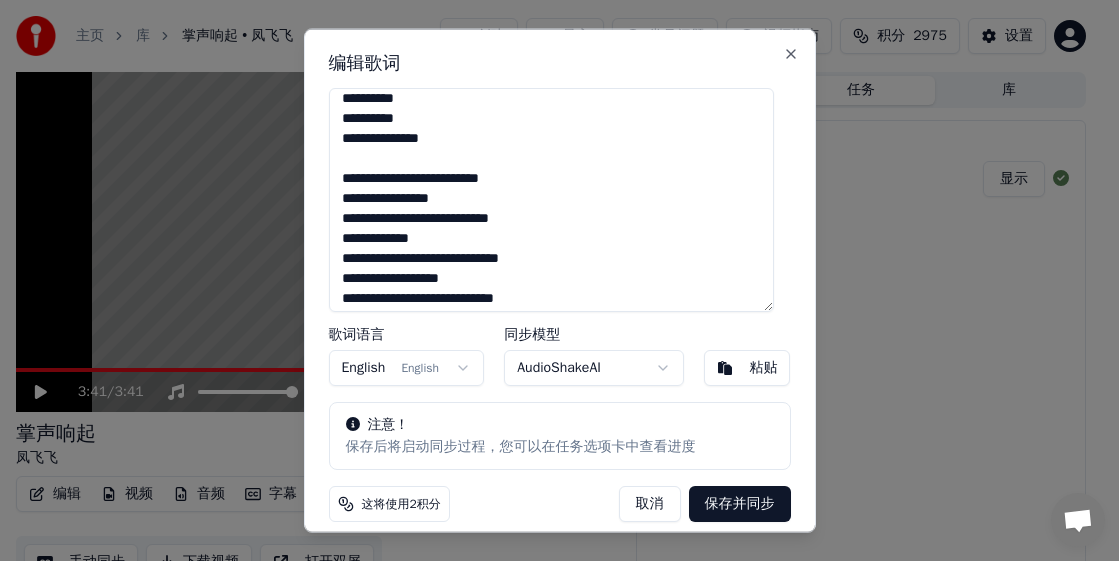 click on "**********" at bounding box center (551, 199) 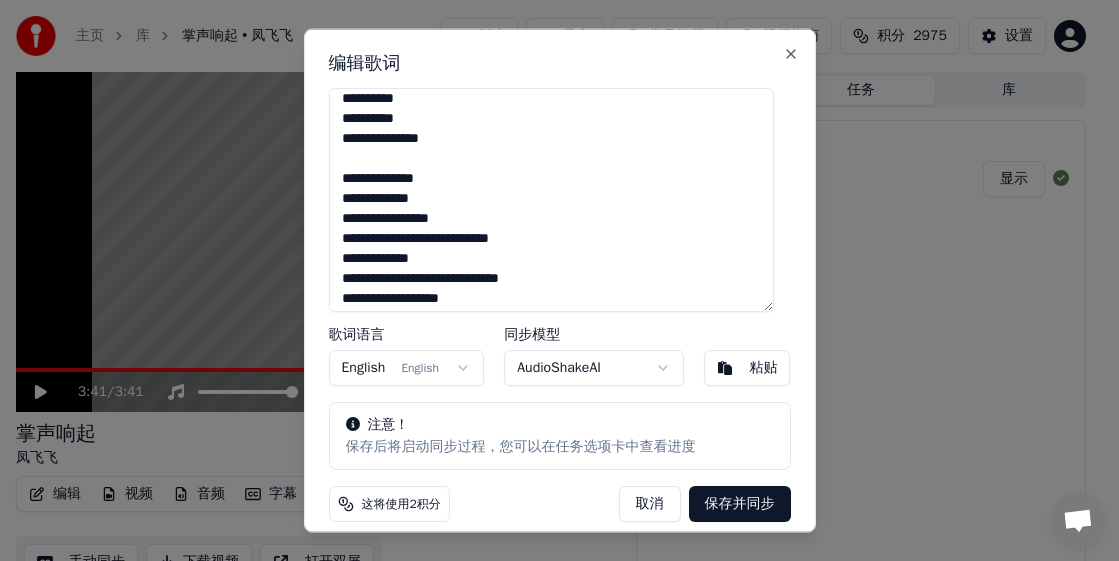 drag, startPoint x: 365, startPoint y: 240, endPoint x: 343, endPoint y: 242, distance: 22.090721 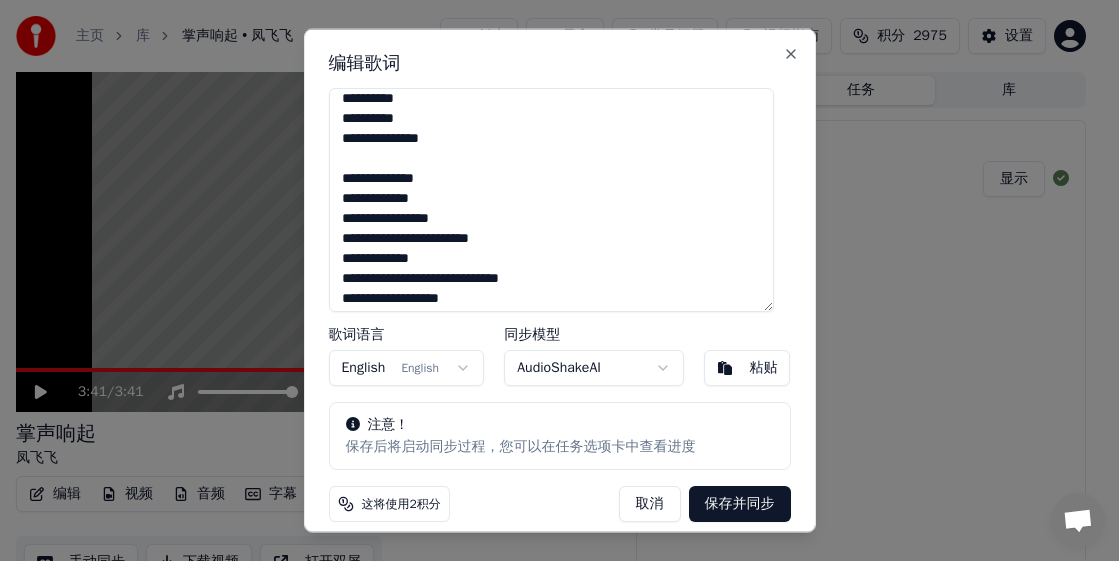 click on "**********" at bounding box center (551, 199) 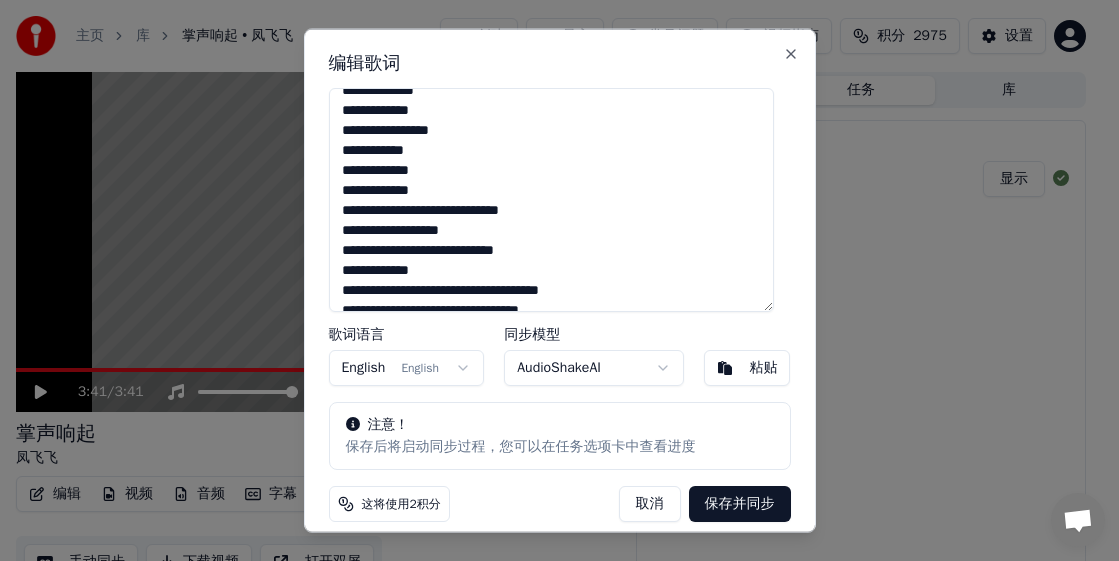 scroll, scrollTop: 427, scrollLeft: 0, axis: vertical 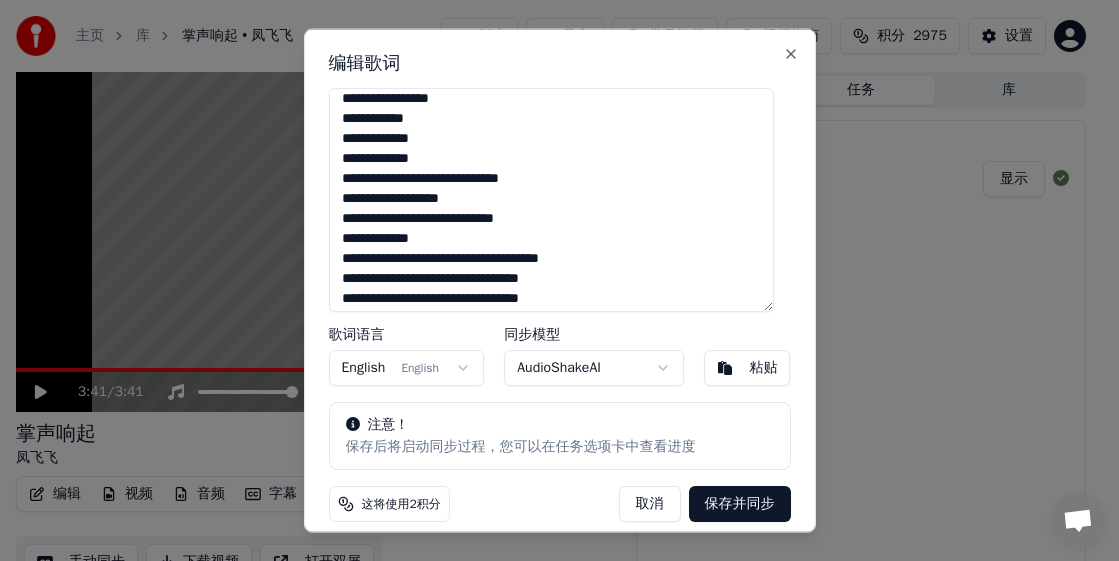 drag, startPoint x: 362, startPoint y: 180, endPoint x: 324, endPoint y: 180, distance: 38 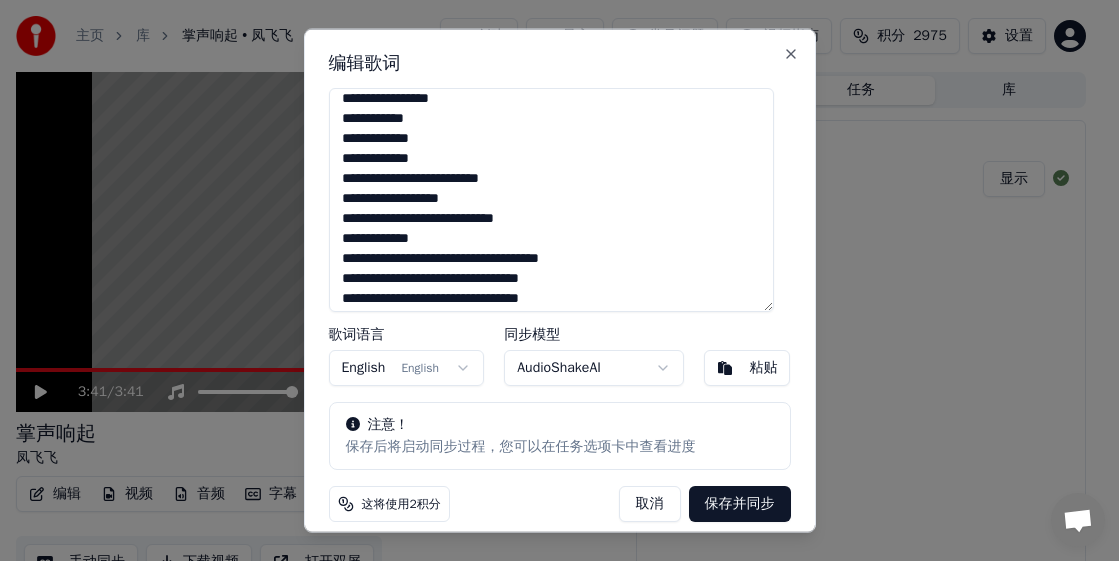 click on "**********" at bounding box center [551, 199] 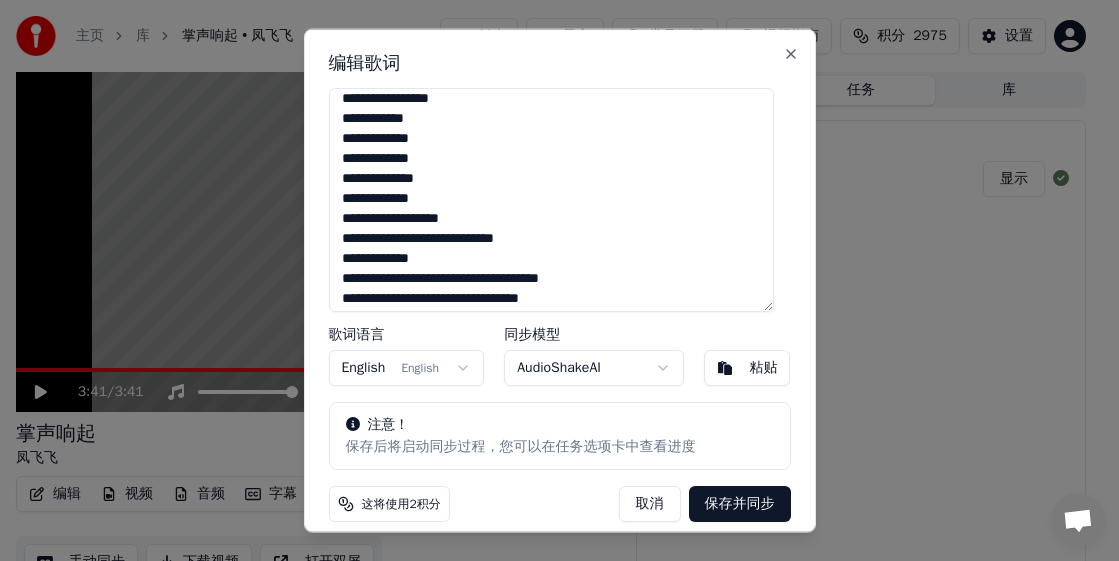 drag, startPoint x: 390, startPoint y: 238, endPoint x: 328, endPoint y: 241, distance: 62.072536 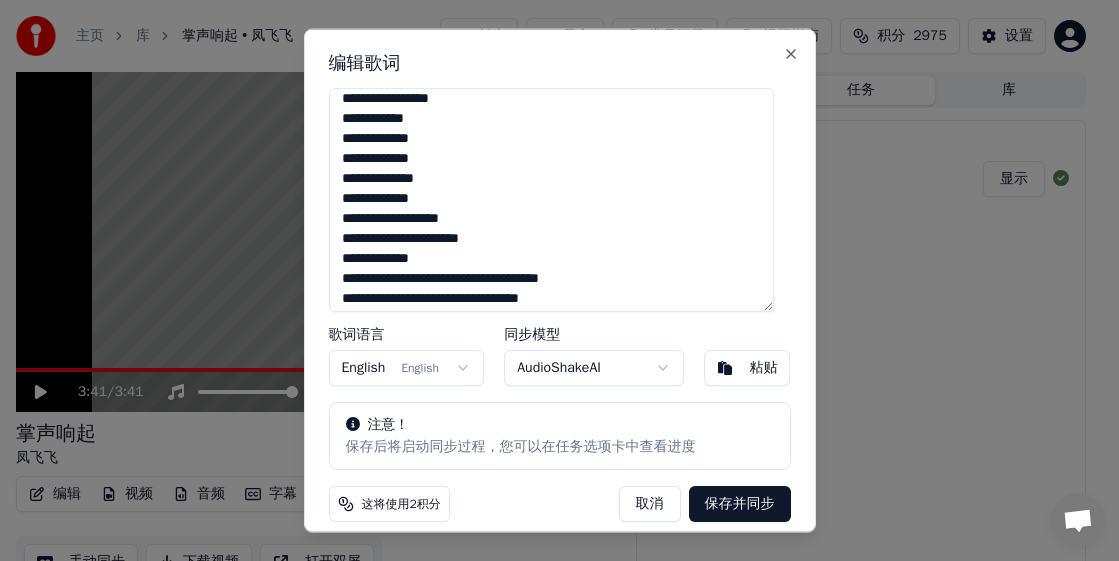 click on "**********" at bounding box center [551, 199] 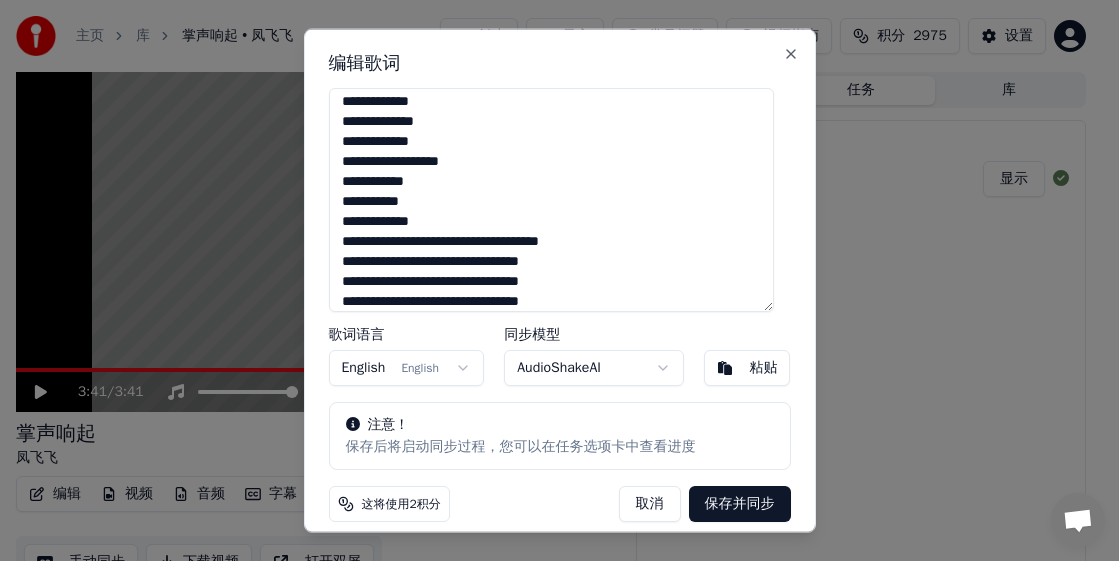 scroll, scrollTop: 493, scrollLeft: 0, axis: vertical 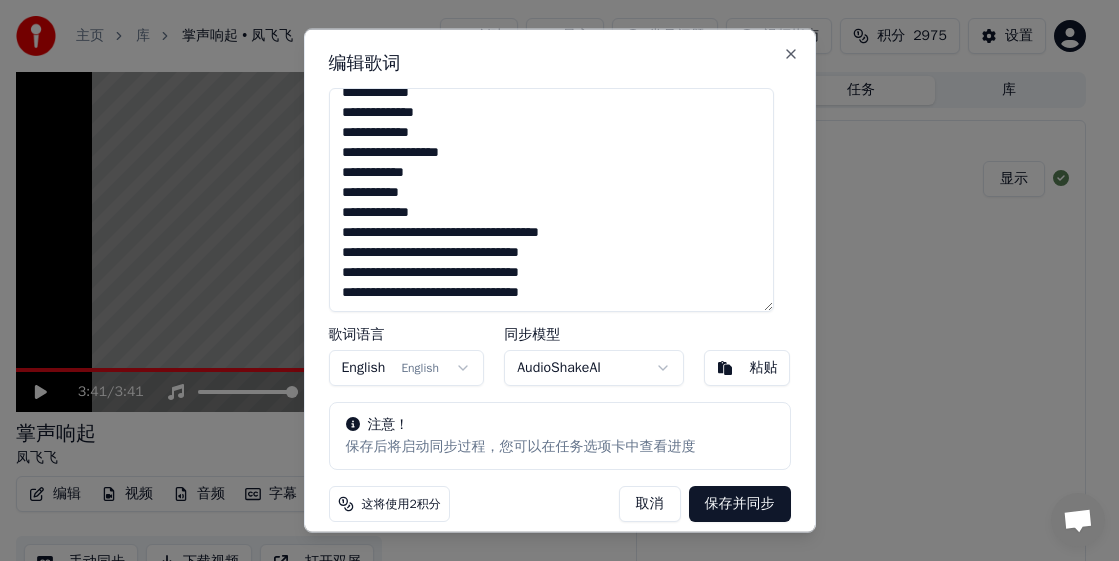 drag, startPoint x: 360, startPoint y: 231, endPoint x: 306, endPoint y: 231, distance: 54 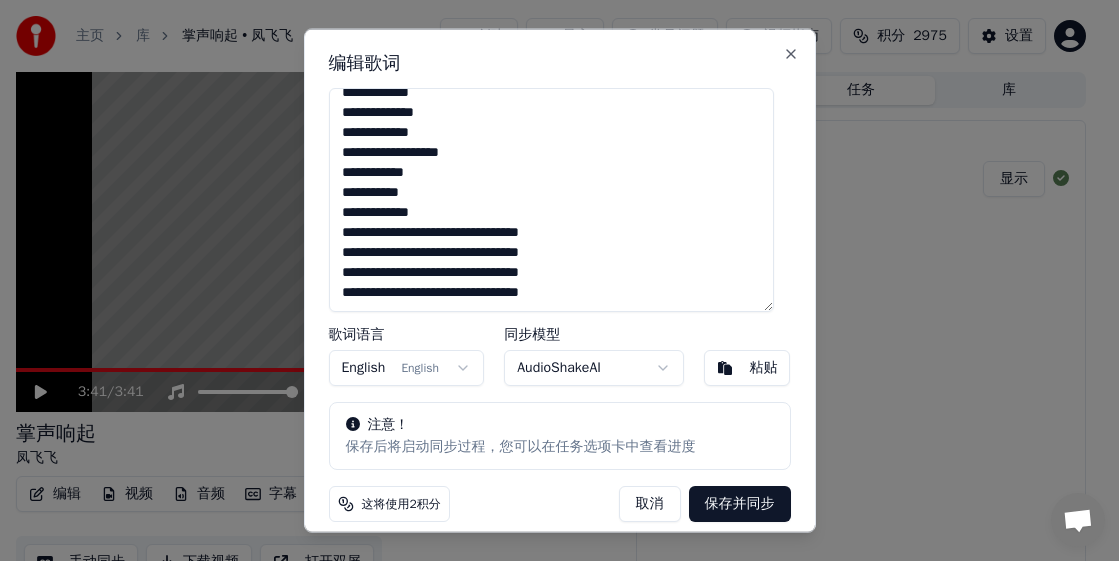 click on "**********" at bounding box center (551, 199) 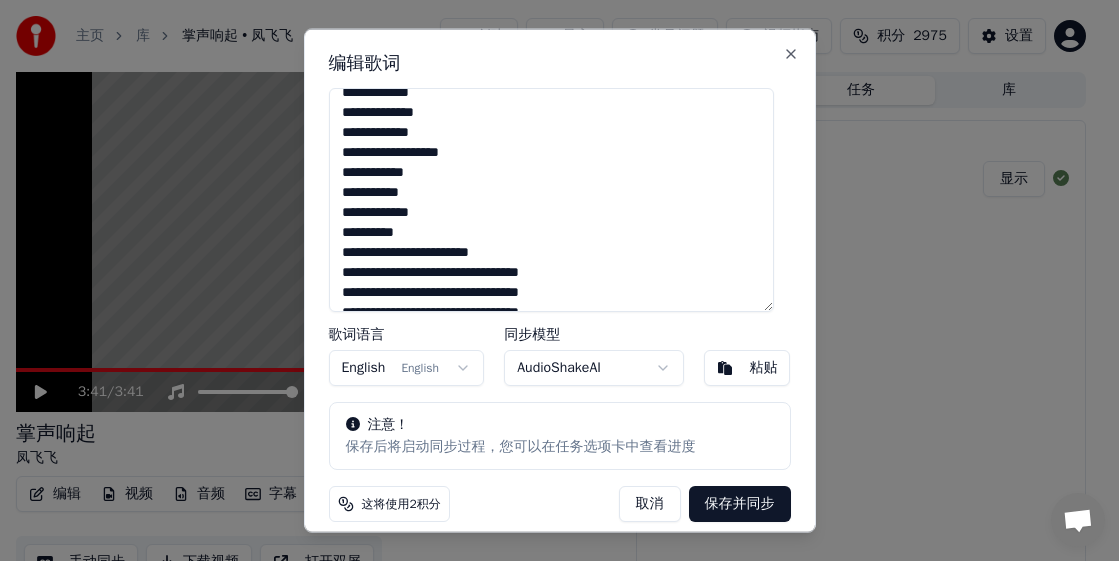 click on "**********" at bounding box center [551, 199] 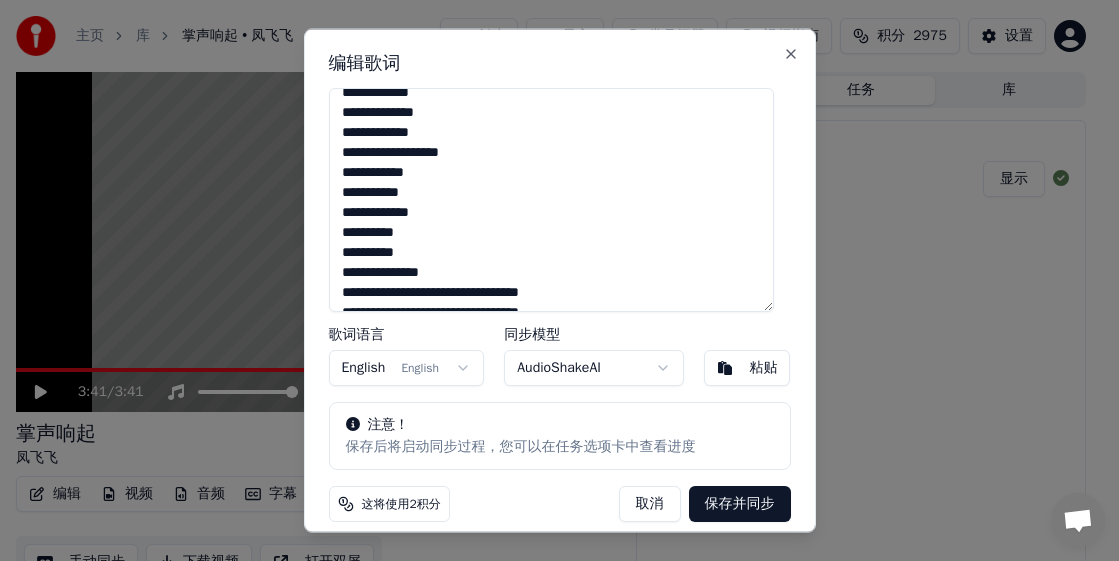 click on "**********" at bounding box center [551, 199] 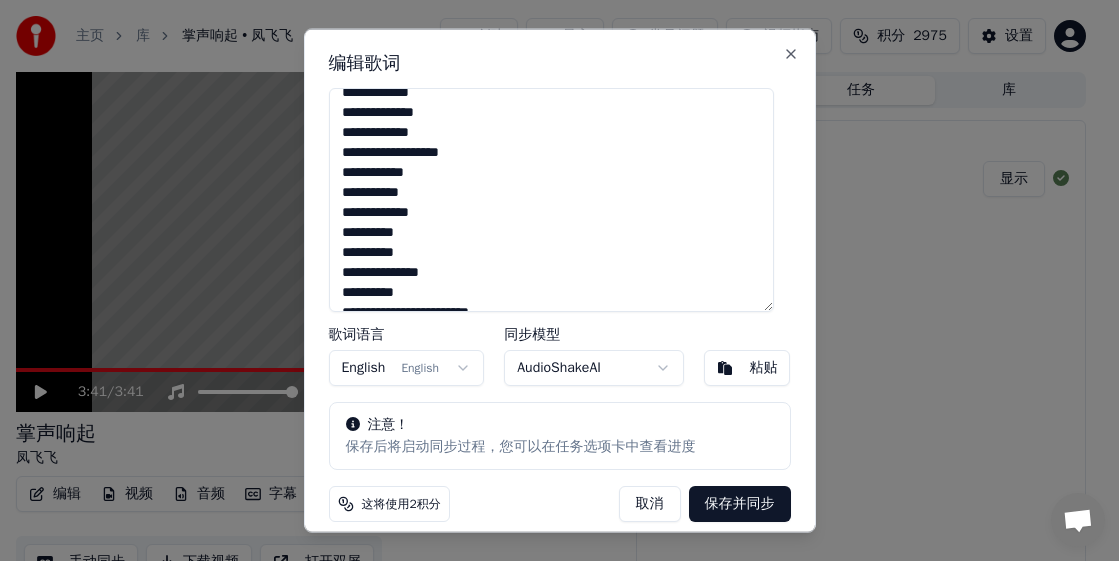 scroll, scrollTop: 505, scrollLeft: 0, axis: vertical 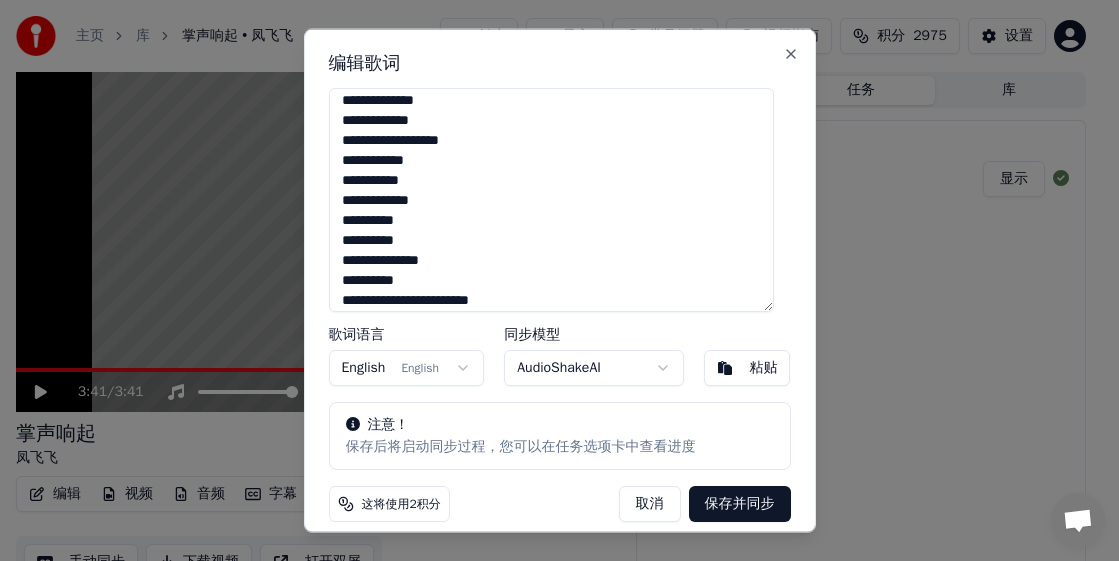 click on "**********" at bounding box center [551, 199] 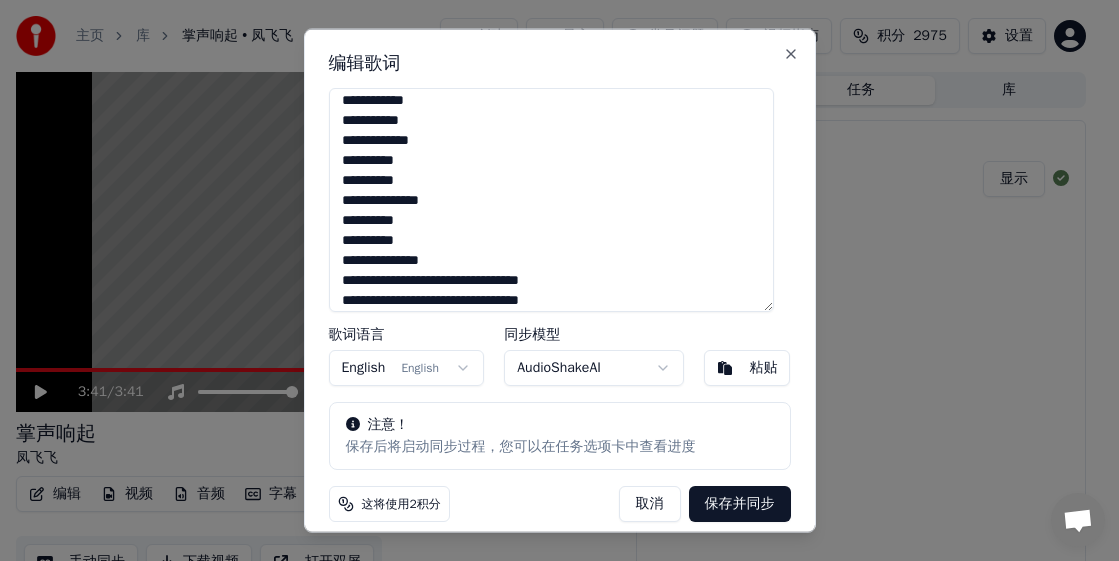 scroll, scrollTop: 573, scrollLeft: 0, axis: vertical 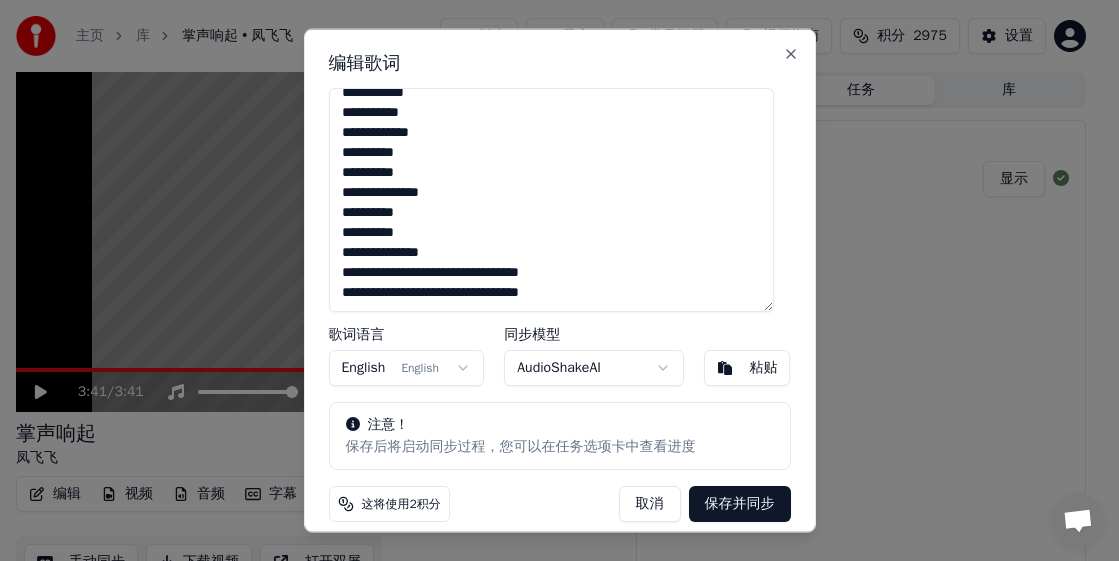click on "**********" at bounding box center [551, 199] 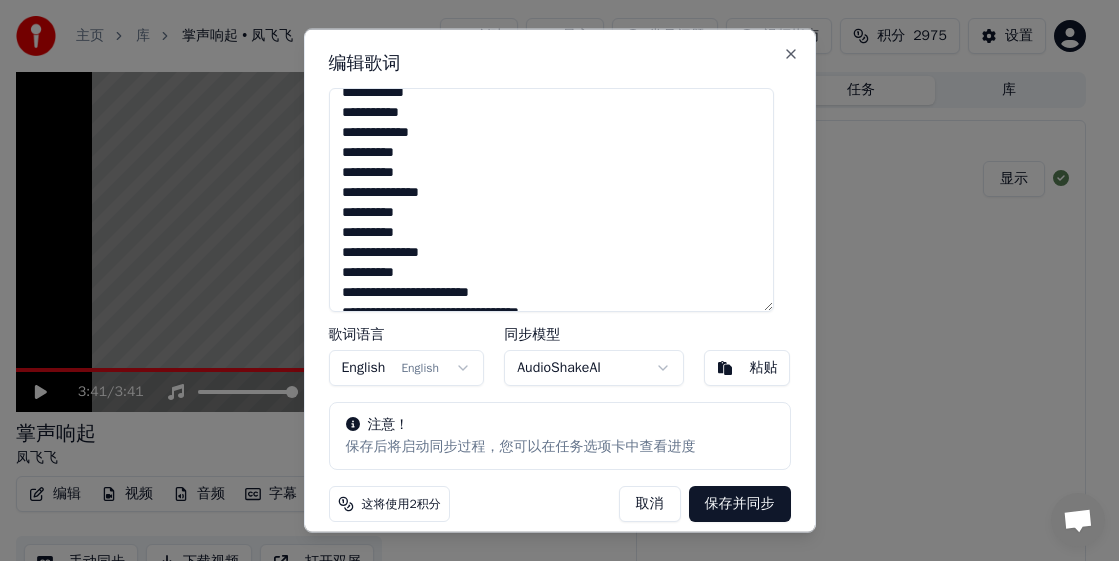click on "**********" at bounding box center [551, 199] 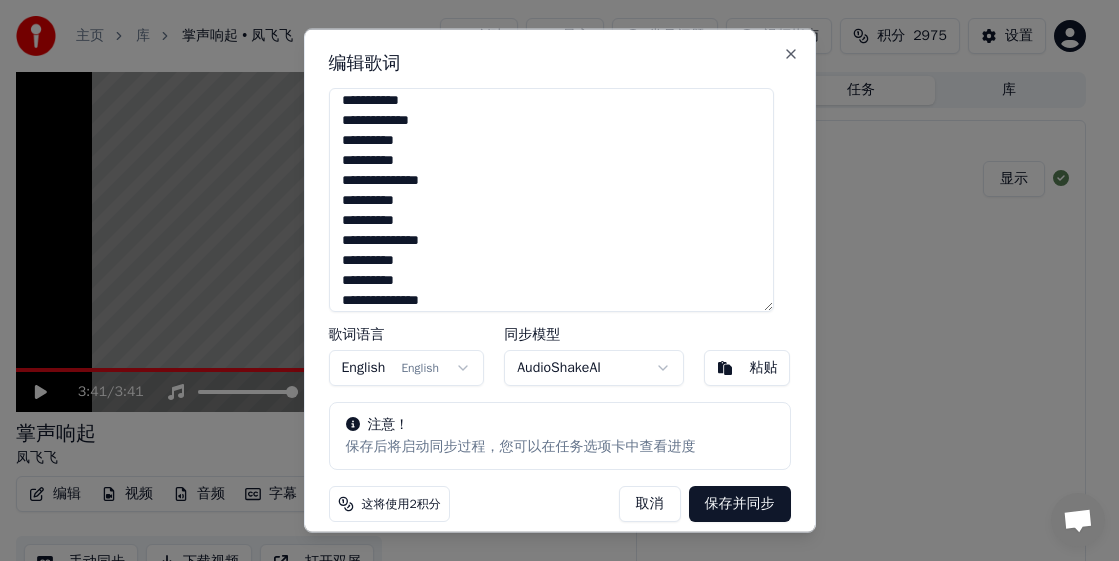 scroll, scrollTop: 613, scrollLeft: 0, axis: vertical 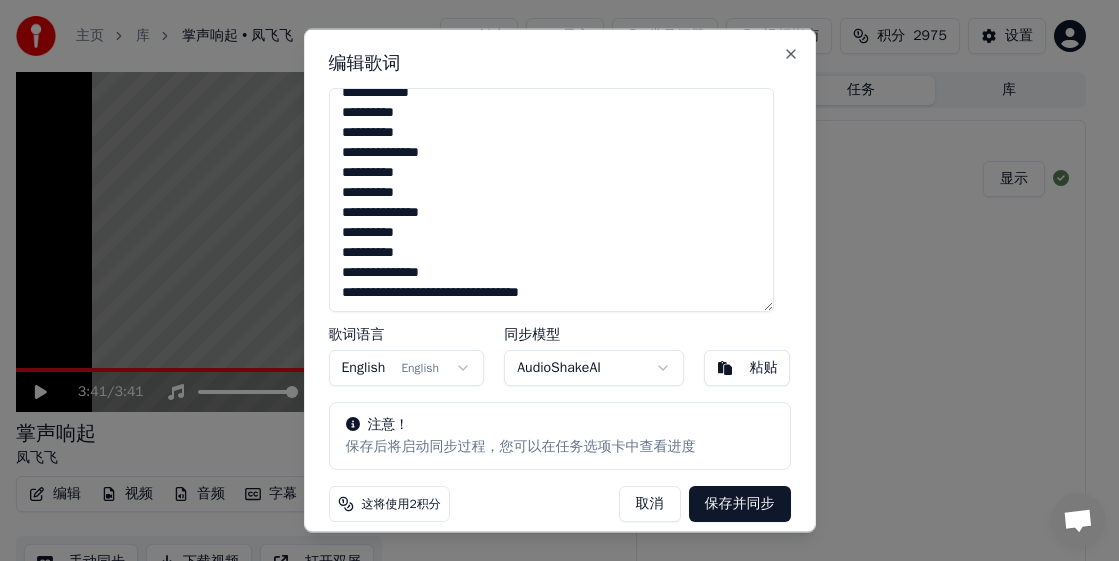 click on "**********" at bounding box center (551, 199) 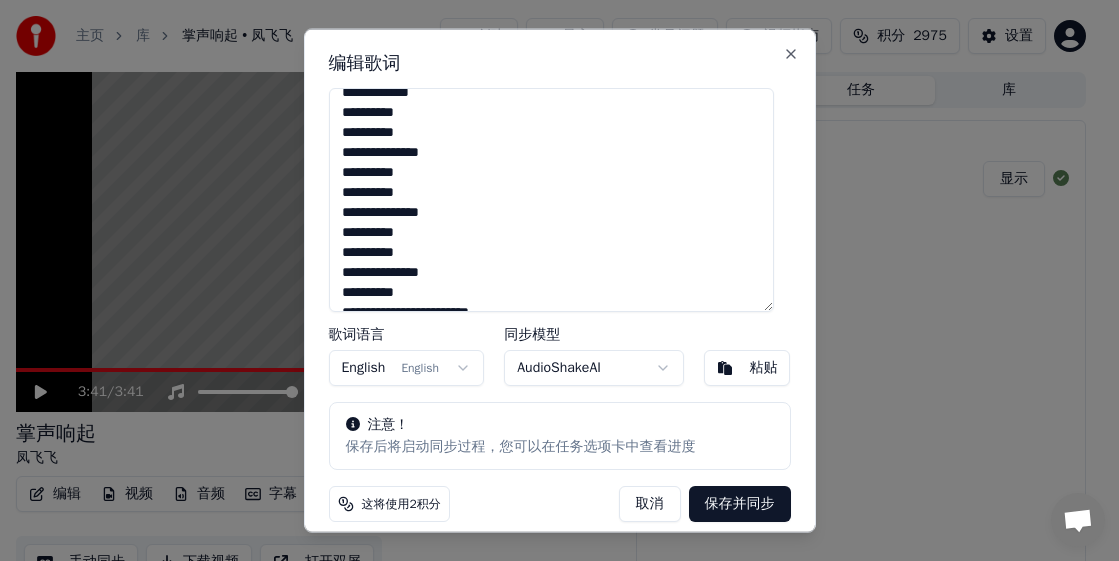 scroll, scrollTop: 625, scrollLeft: 0, axis: vertical 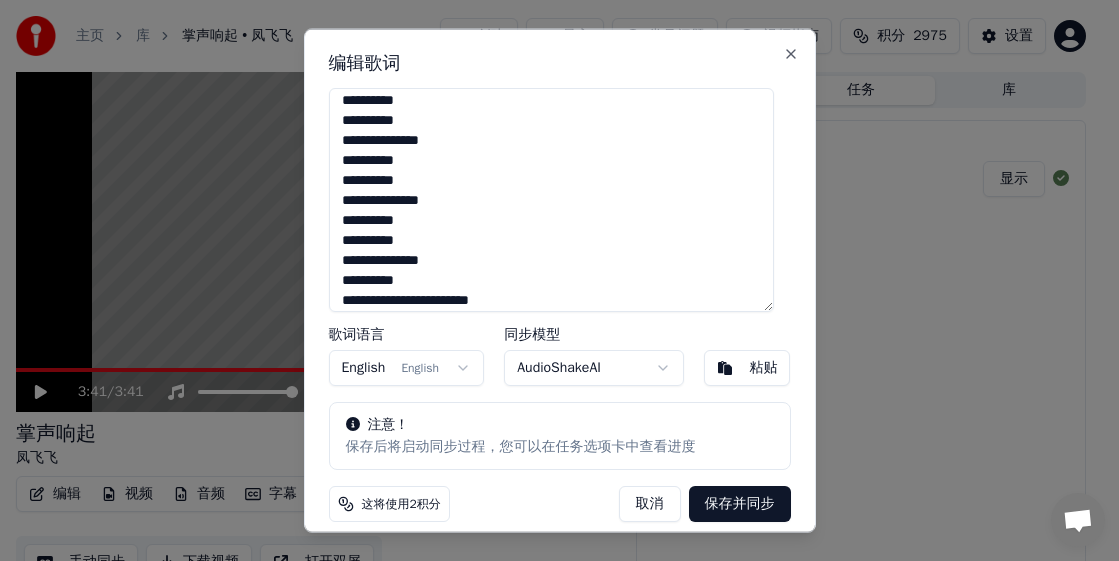 click on "**********" at bounding box center [551, 199] 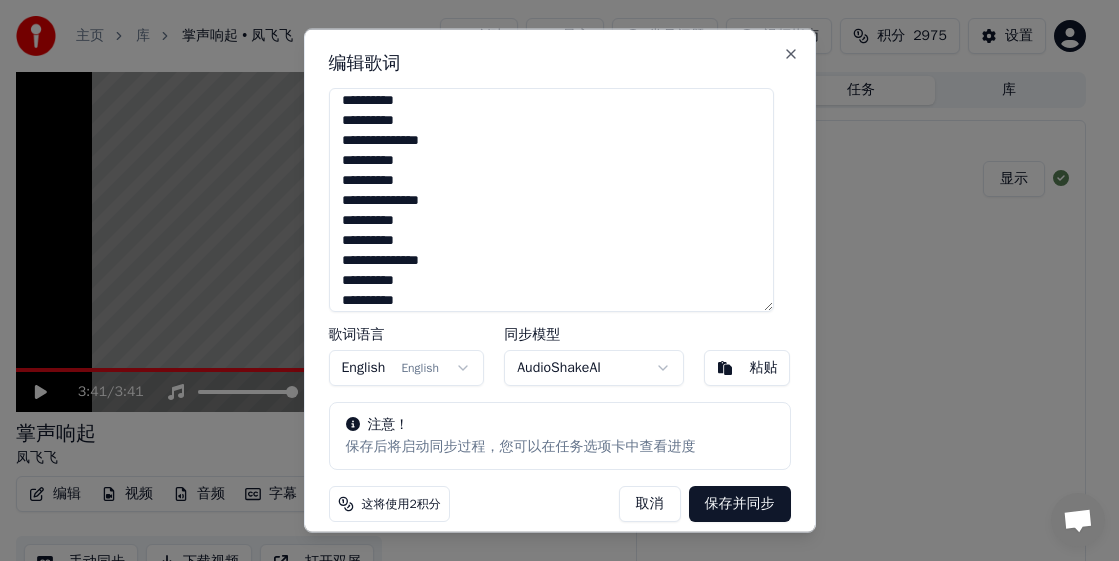 scroll, scrollTop: 645, scrollLeft: 0, axis: vertical 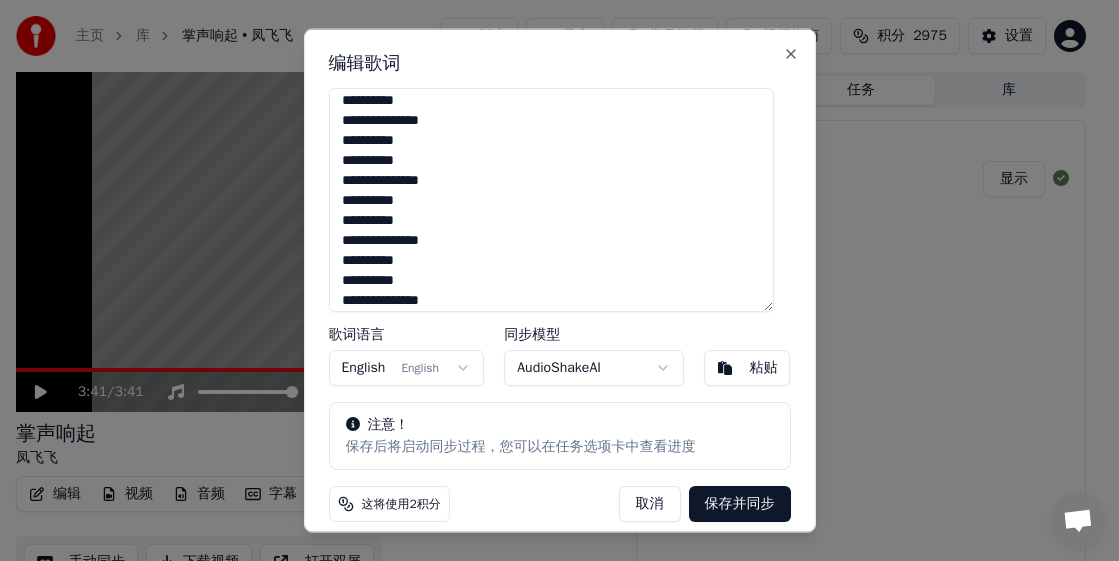 type on "**********" 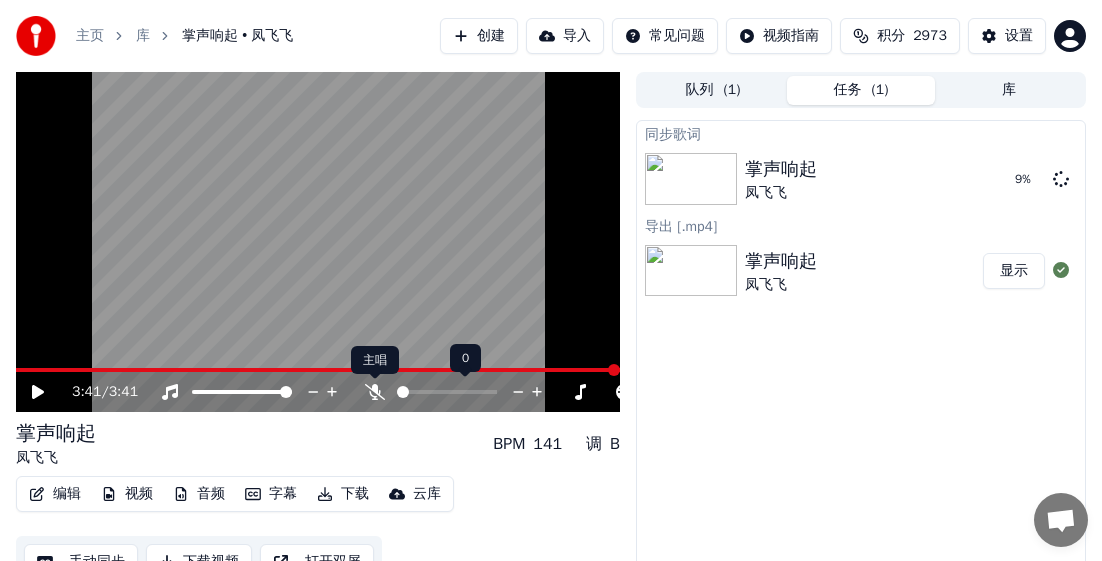 click 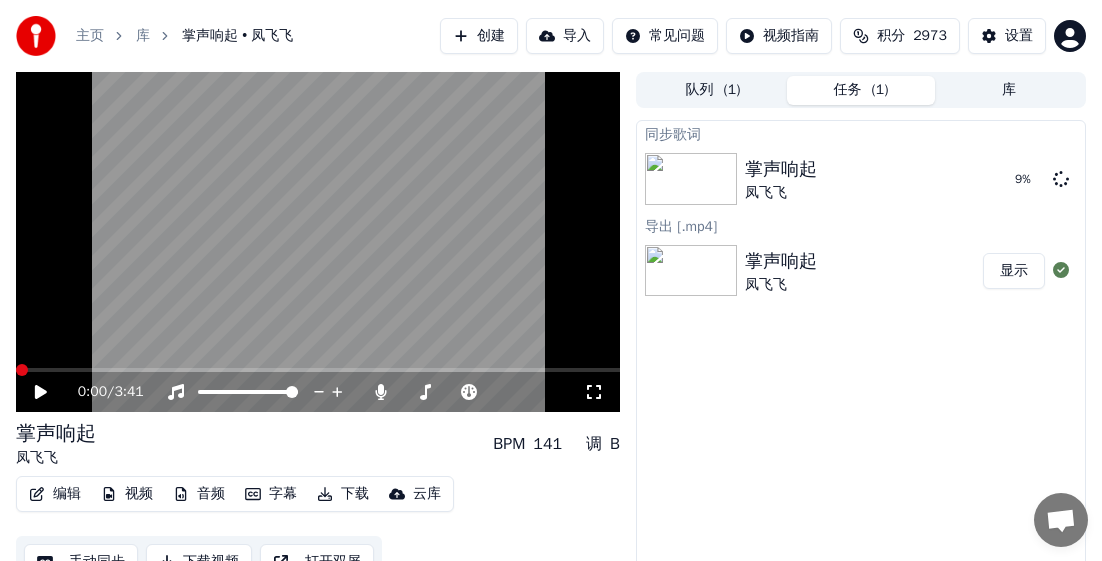 click at bounding box center (22, 370) 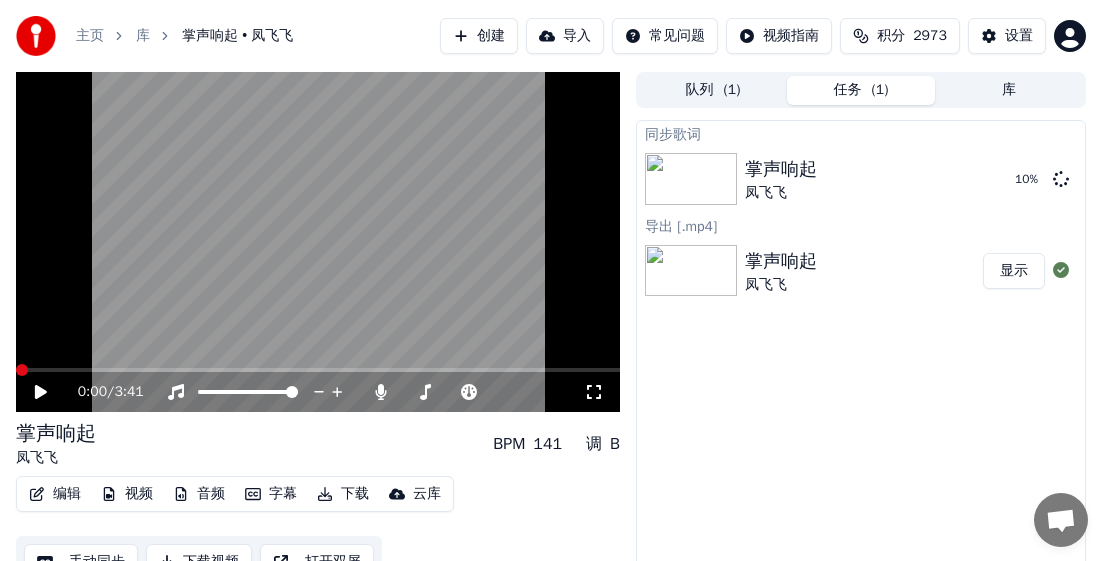 click 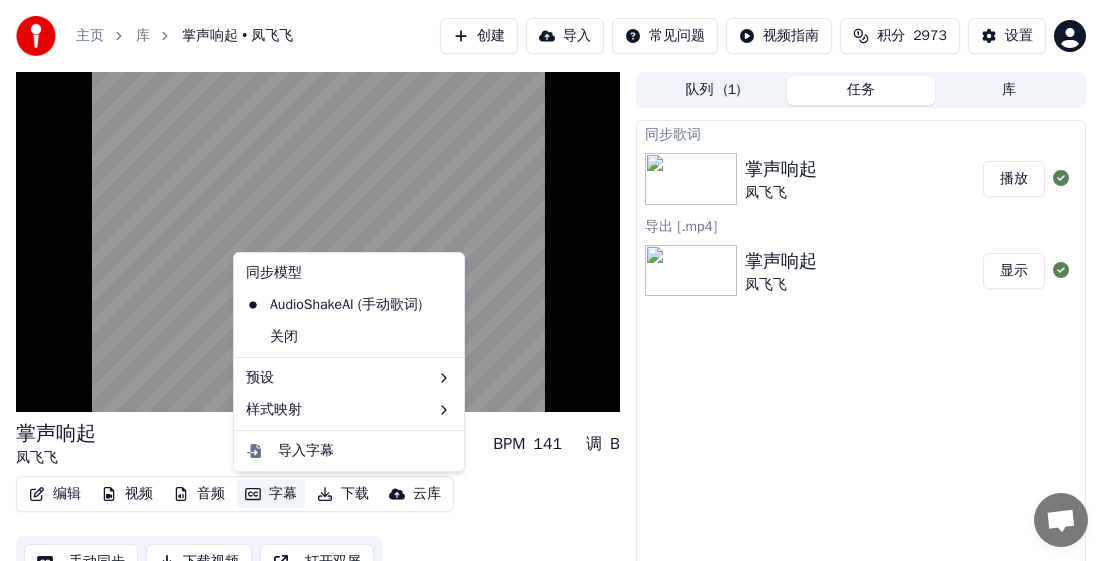click on "字幕" at bounding box center [271, 494] 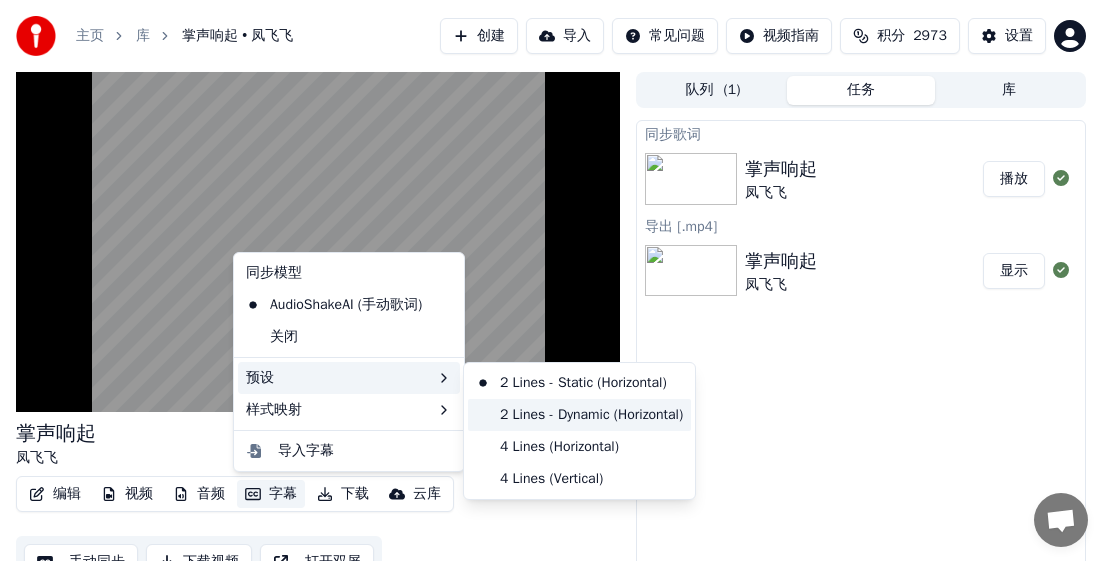 click on "2 Lines - Dynamic (Horizontal)" at bounding box center (579, 415) 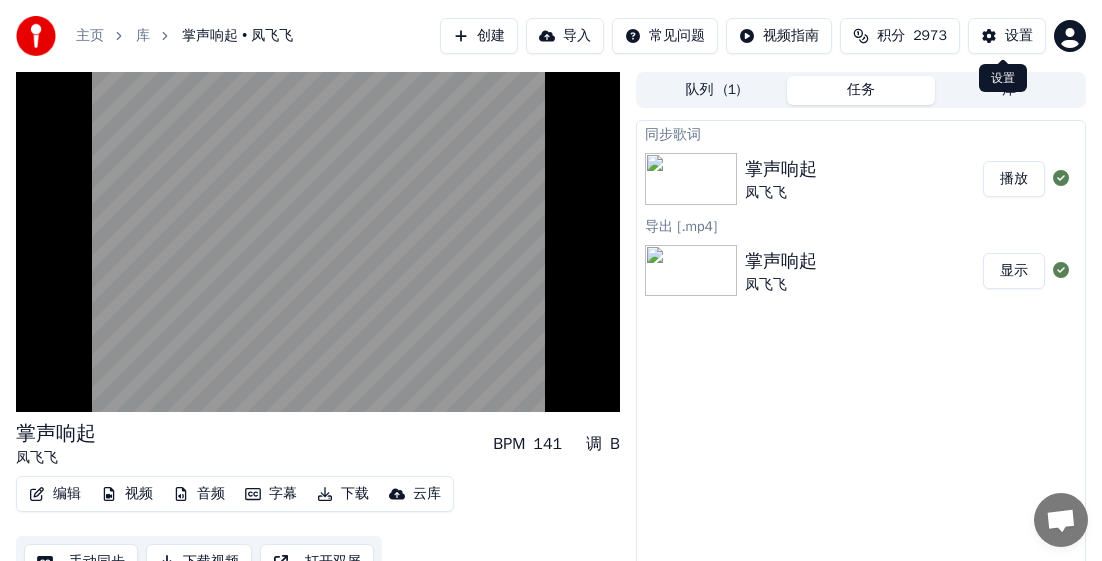 click on "设置" at bounding box center (1007, 36) 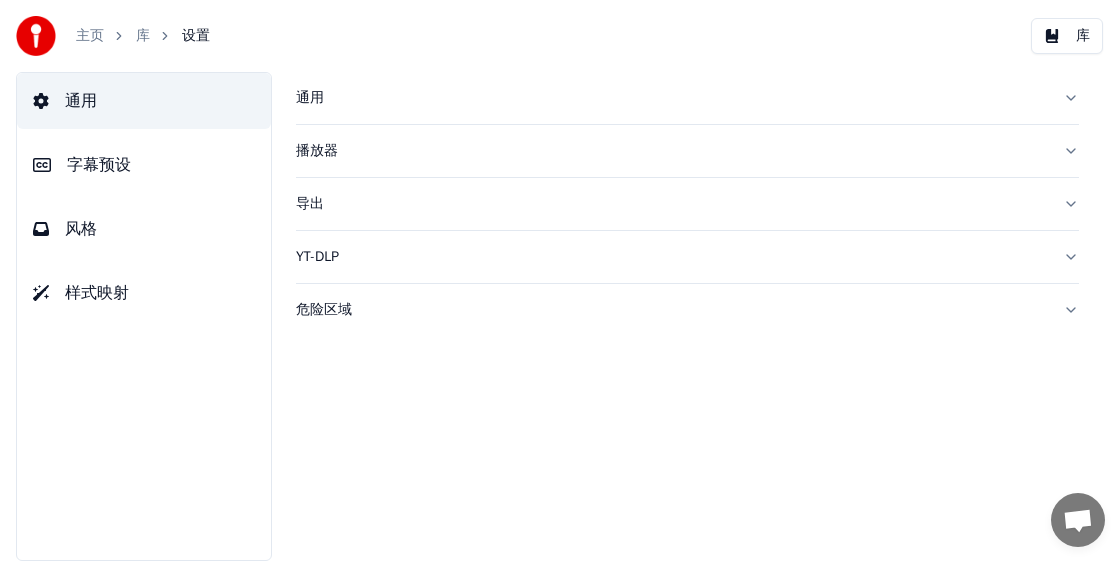 click on "风格" at bounding box center [81, 229] 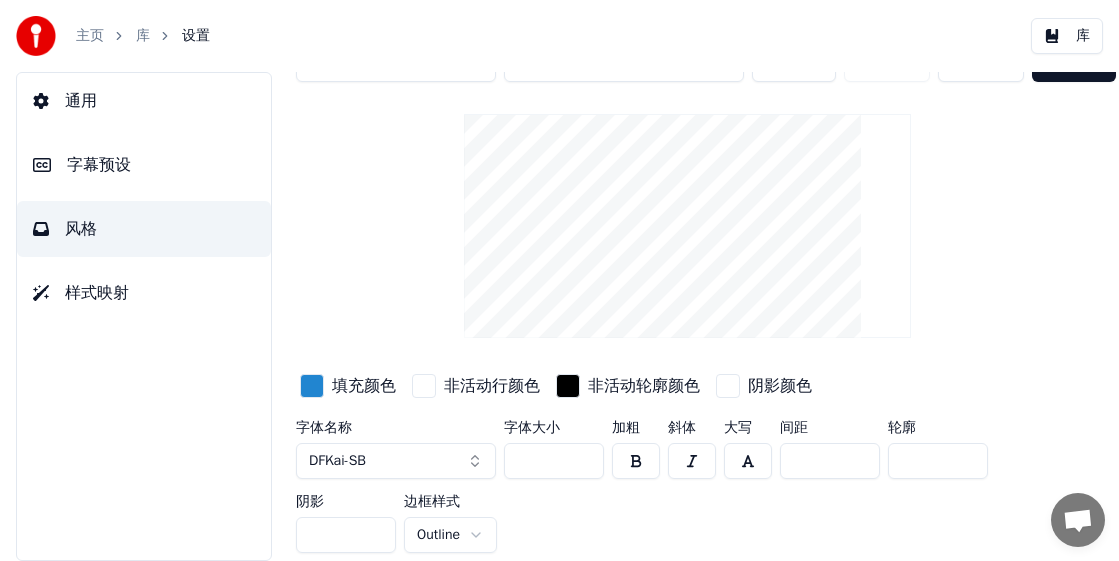 scroll, scrollTop: 64, scrollLeft: 0, axis: vertical 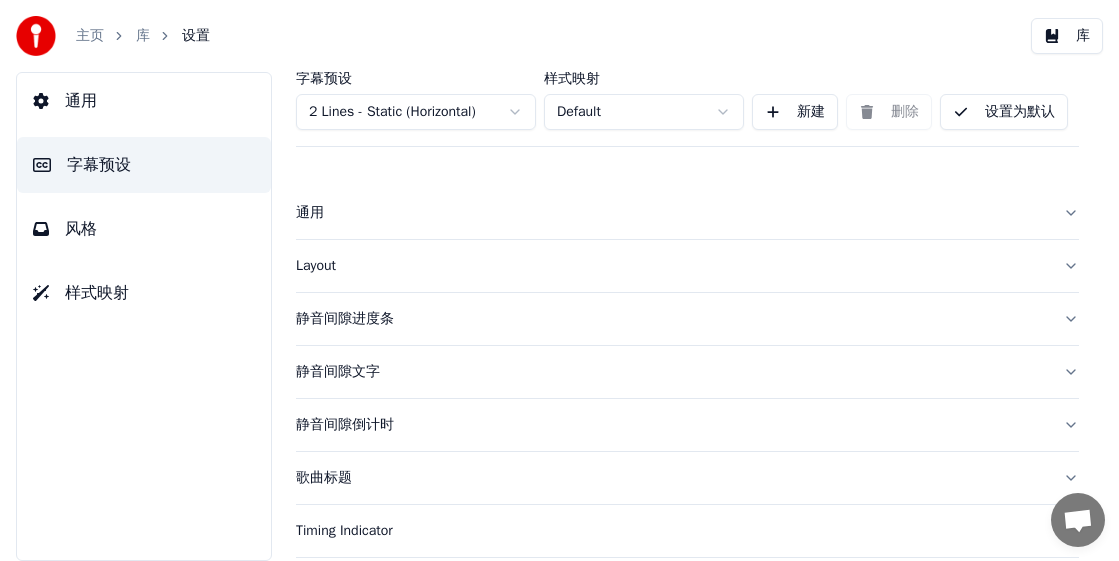 click on "Layout" at bounding box center [671, 266] 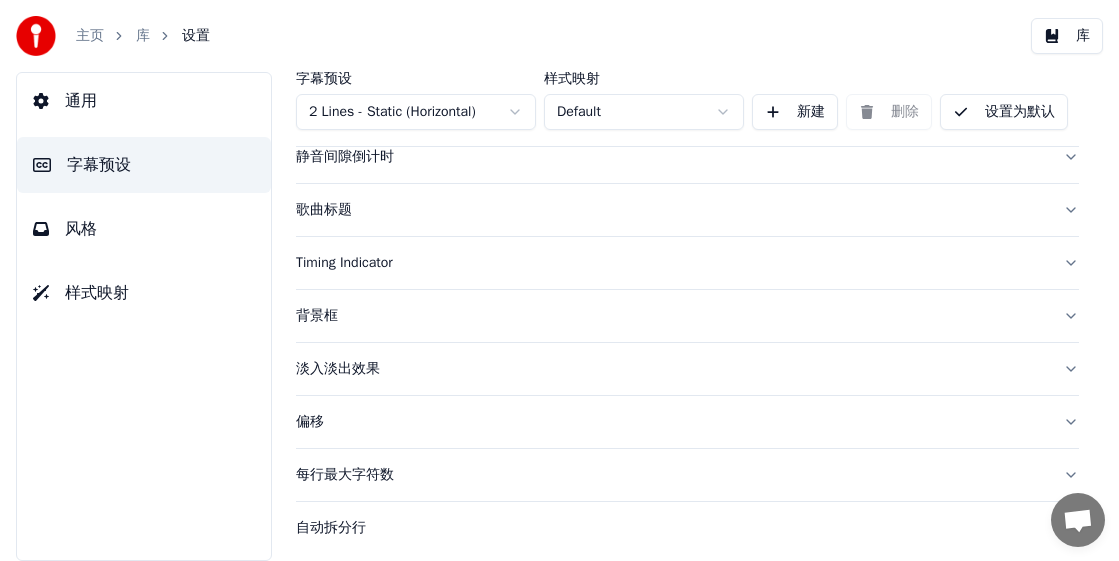 scroll, scrollTop: 400, scrollLeft: 0, axis: vertical 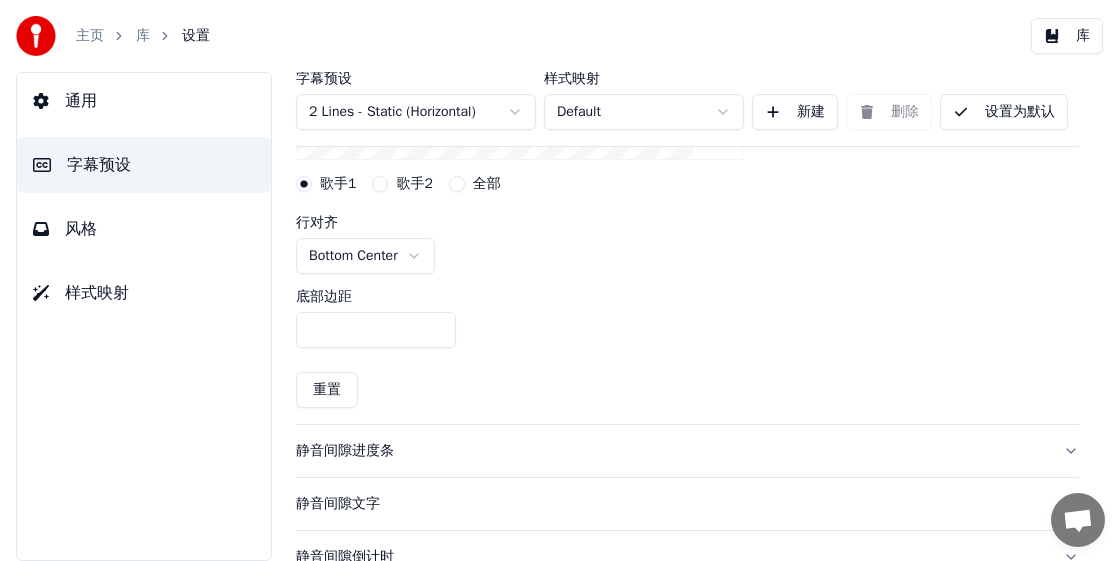 click on "***" at bounding box center (376, 330) 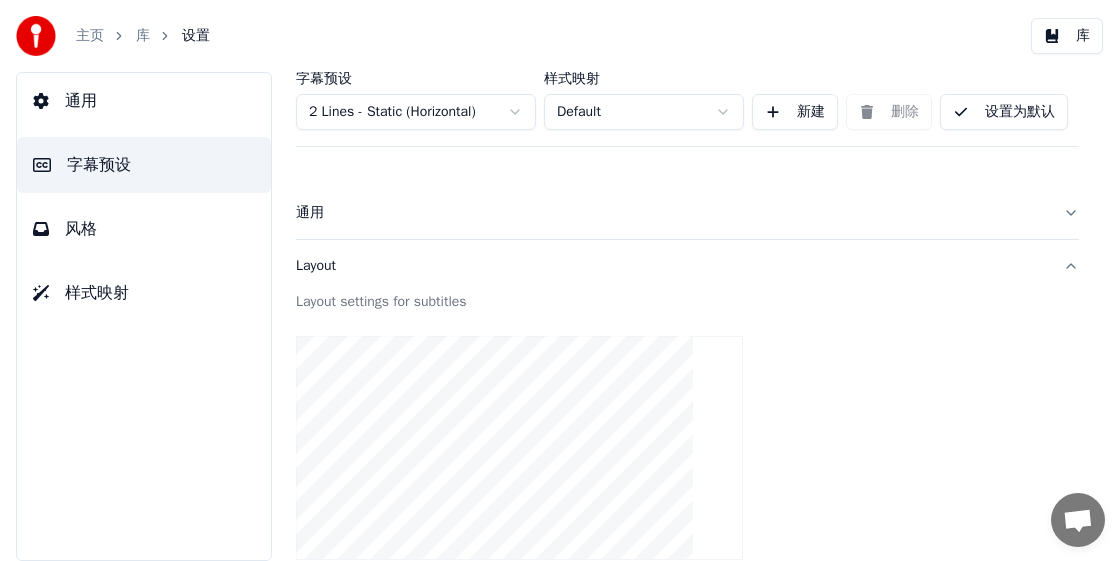 scroll, scrollTop: 400, scrollLeft: 0, axis: vertical 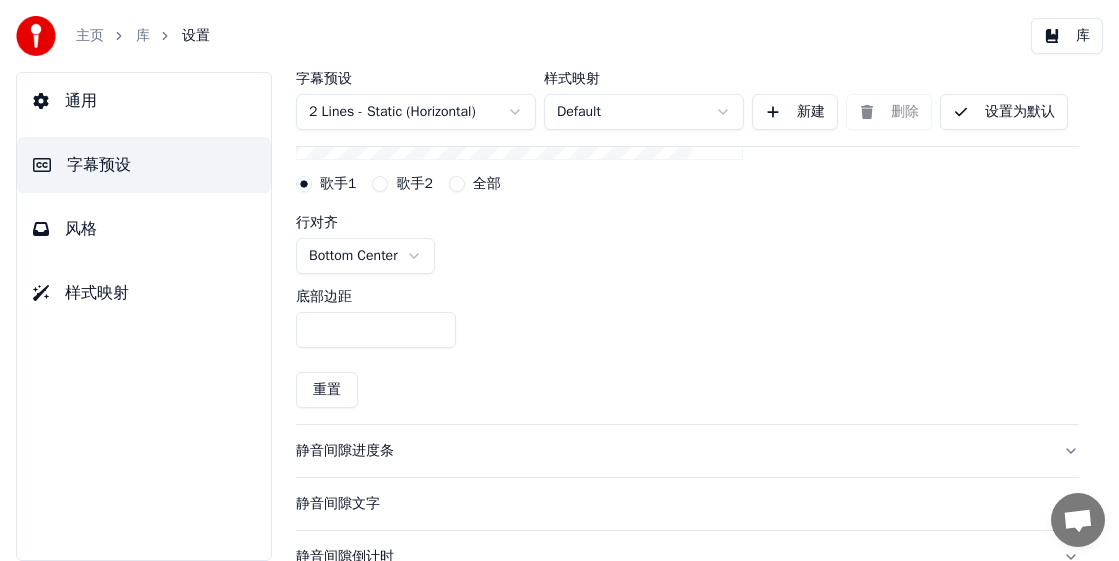 click on "底部边距 ***" at bounding box center (687, 319) 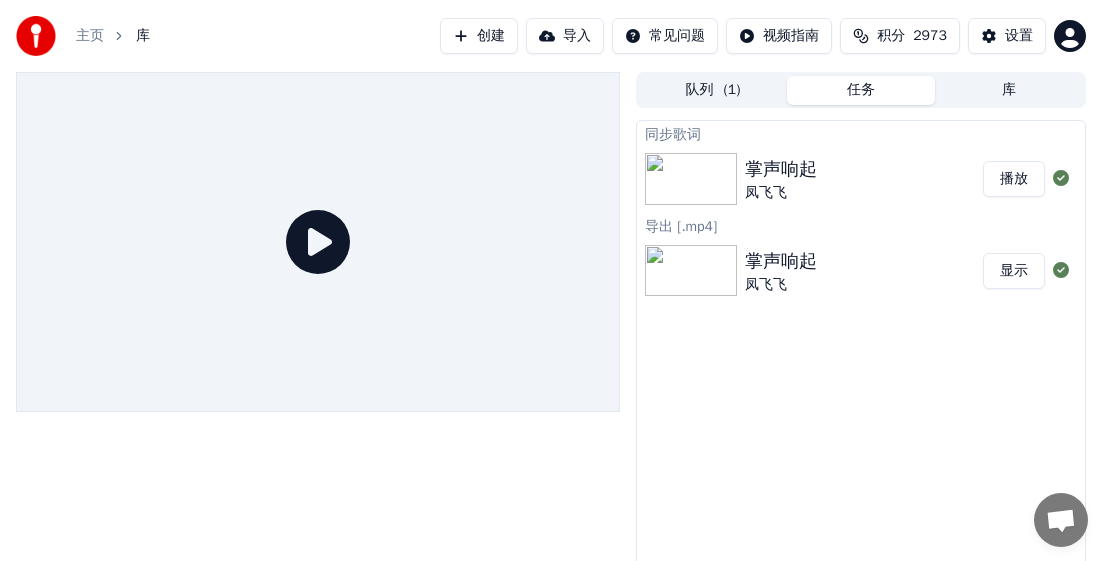 click on "播放" at bounding box center [1014, 179] 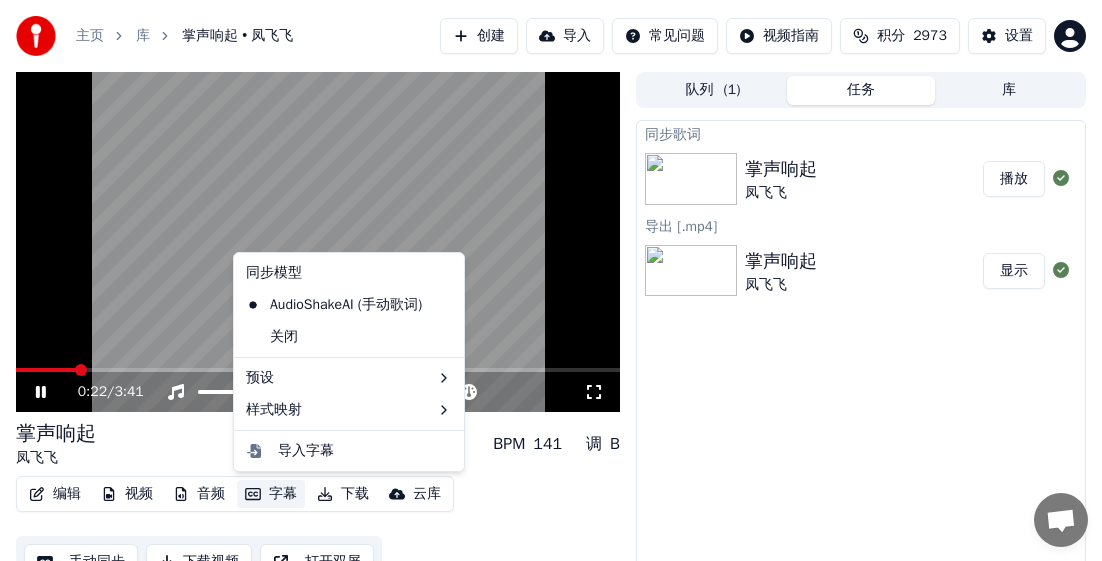 click on "字幕" at bounding box center [271, 494] 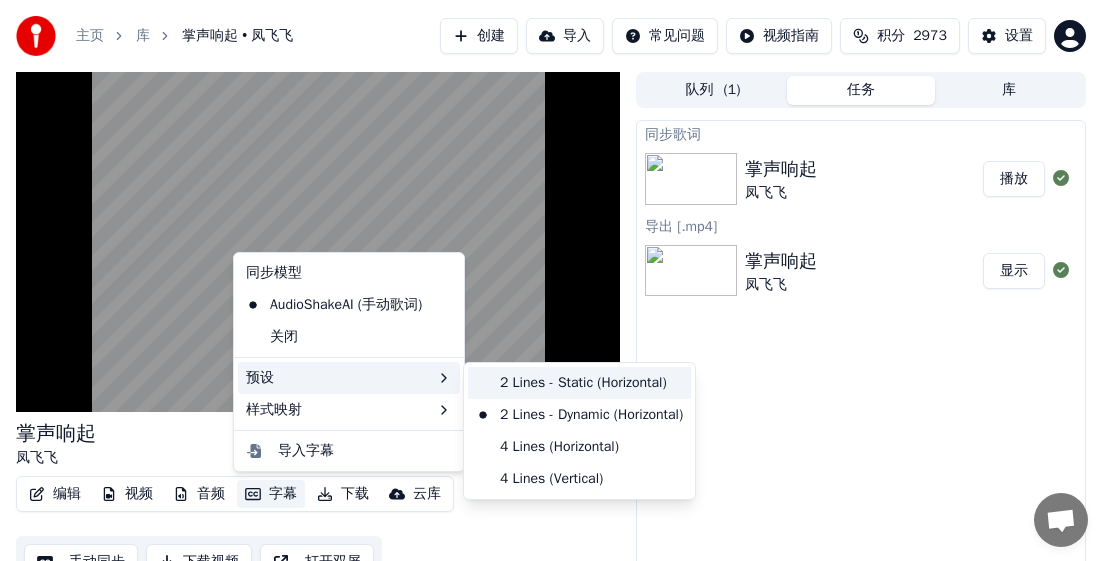 click on "2 Lines - Static (Horizontal)" at bounding box center [579, 383] 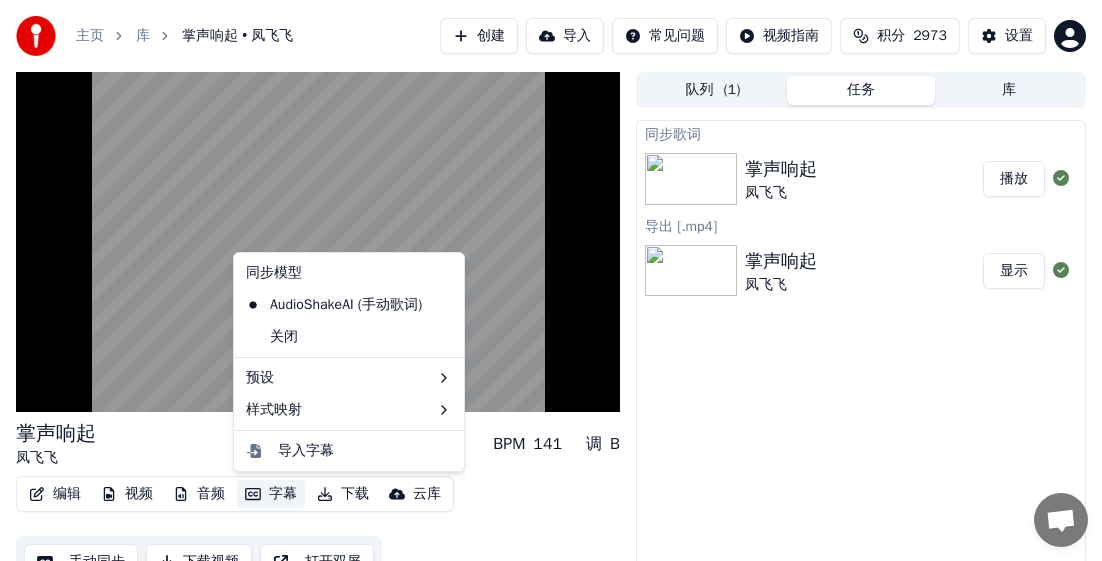 click on "字幕" at bounding box center (271, 494) 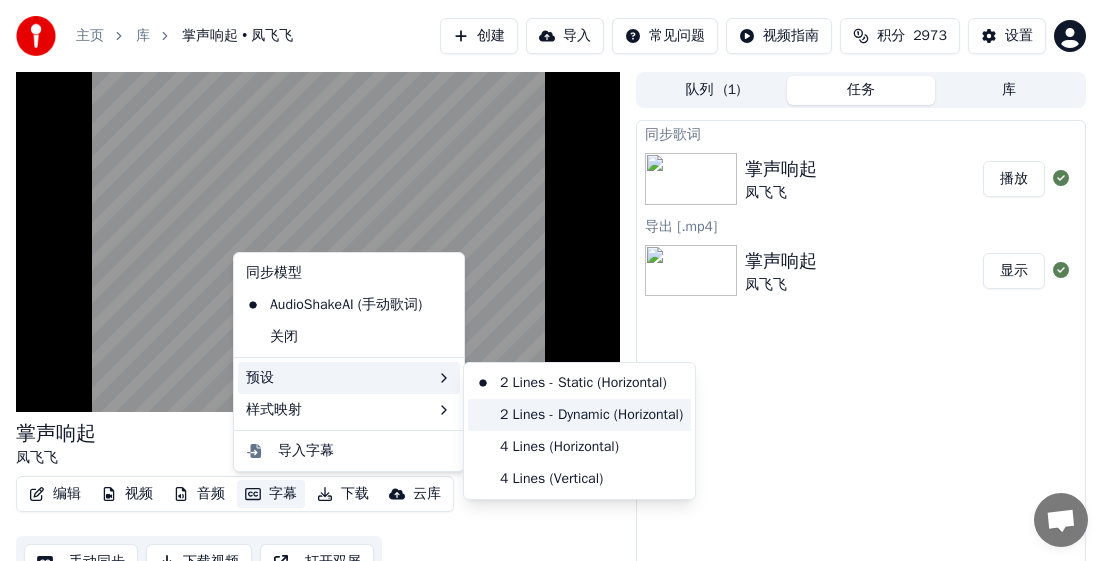 click on "2 Lines - Dynamic (Horizontal)" at bounding box center (579, 415) 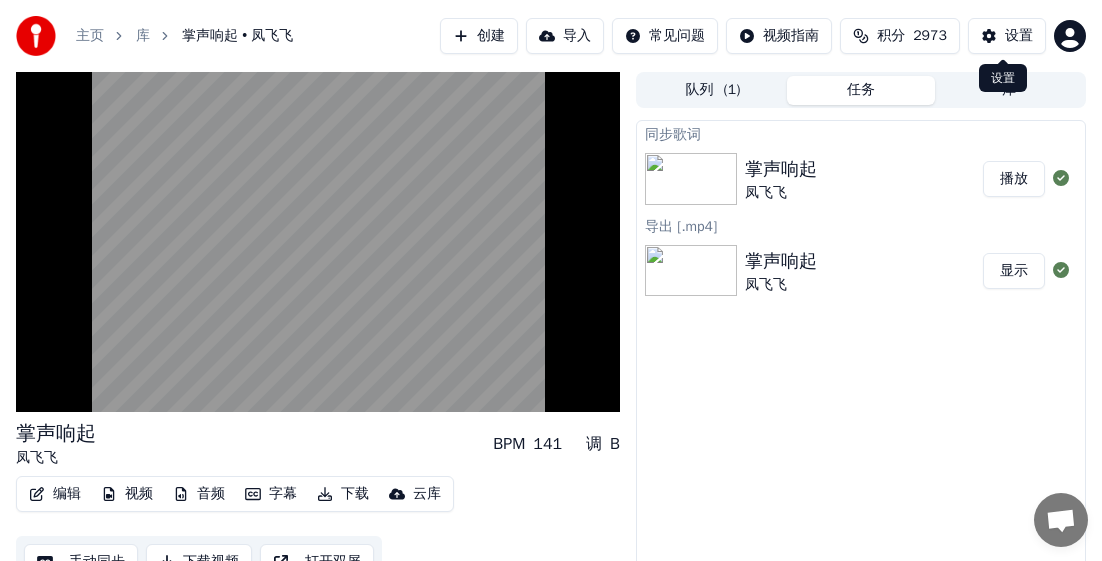 click on "设置" at bounding box center [1007, 36] 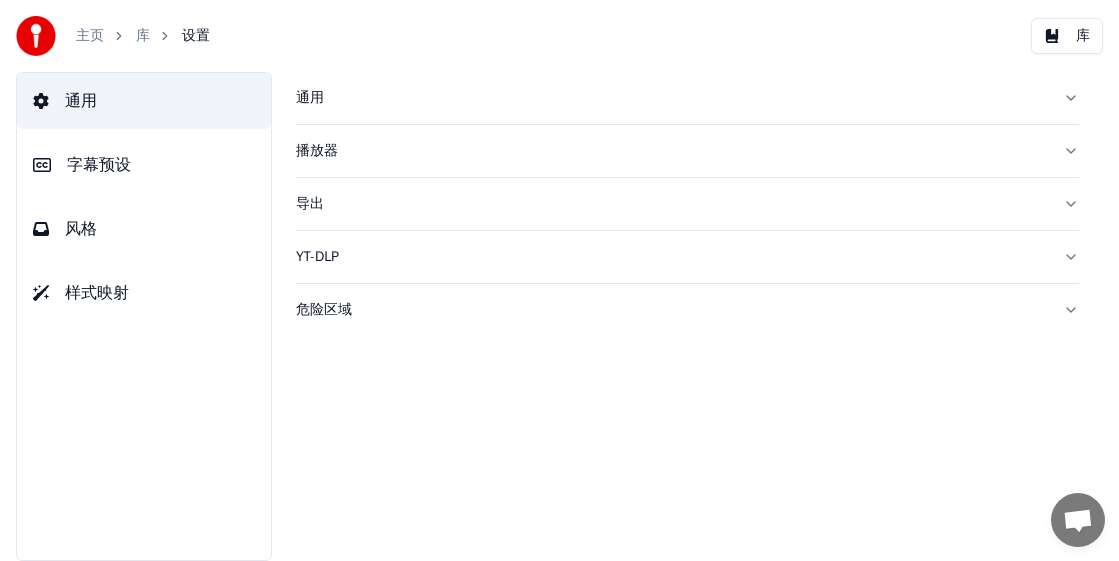 click on "风格" at bounding box center [81, 229] 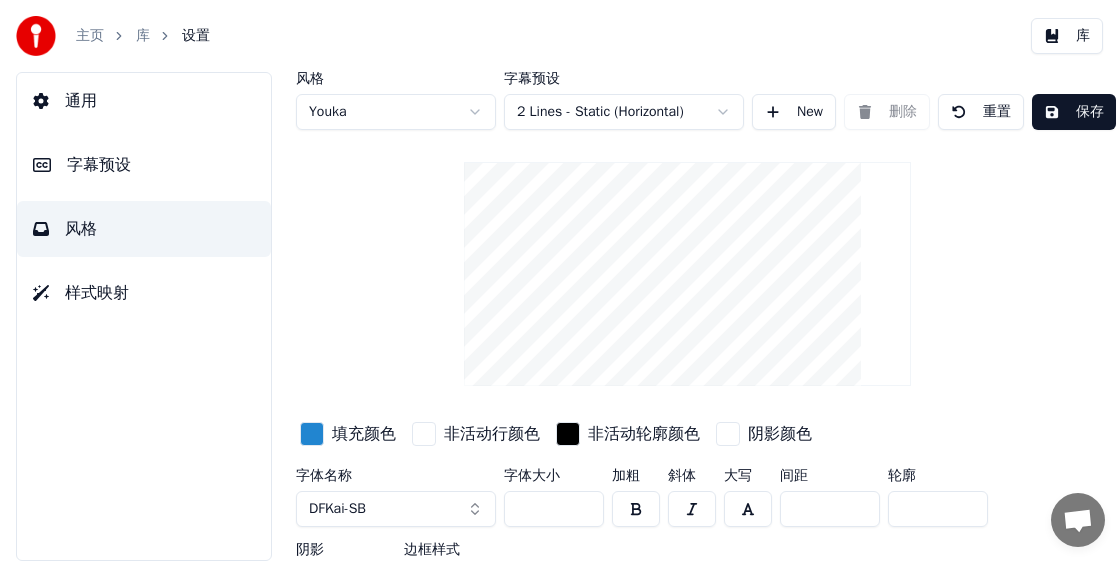scroll, scrollTop: 64, scrollLeft: 0, axis: vertical 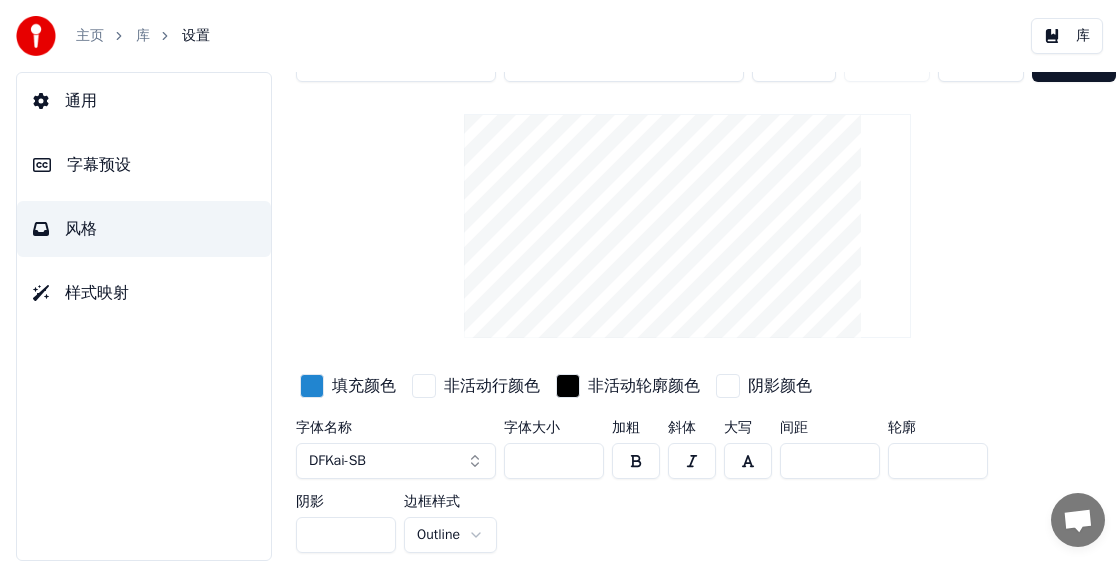 click on "字幕预设" at bounding box center (99, 165) 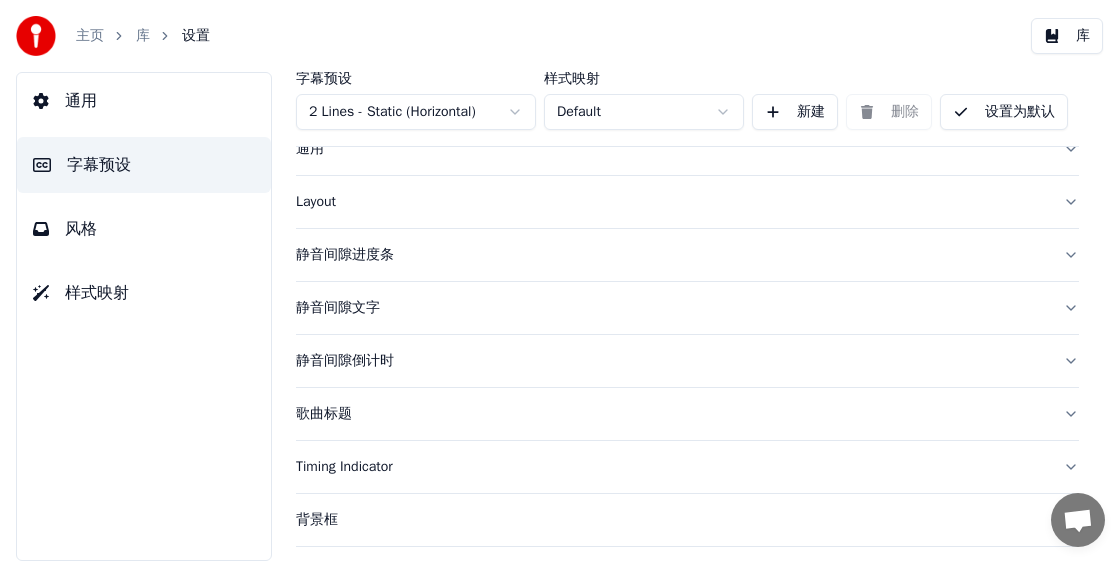 click on "Layout" at bounding box center [671, 202] 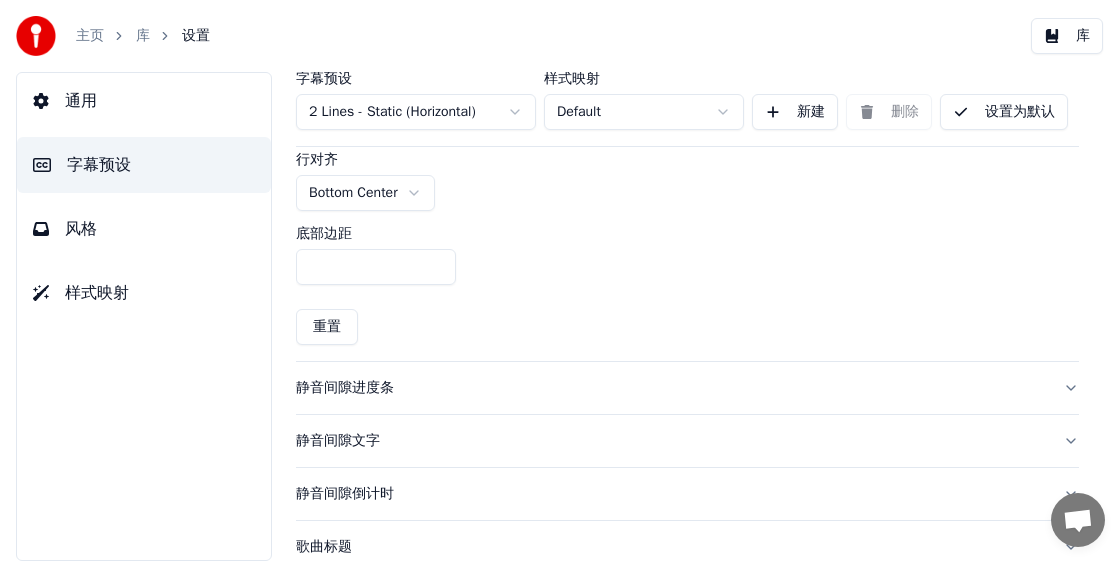 scroll, scrollTop: 464, scrollLeft: 0, axis: vertical 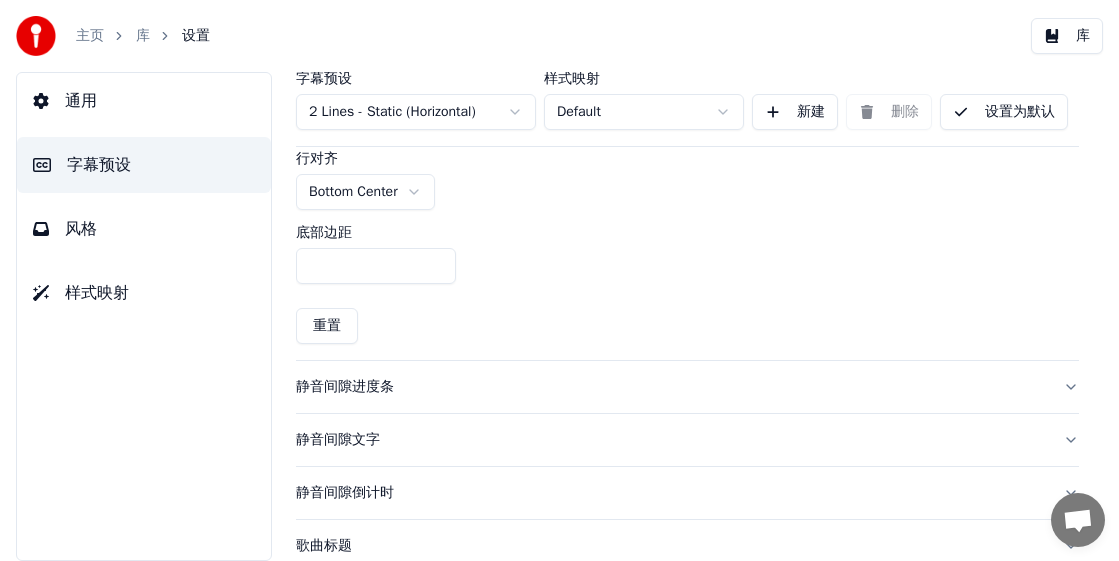 click on "***" at bounding box center (376, 266) 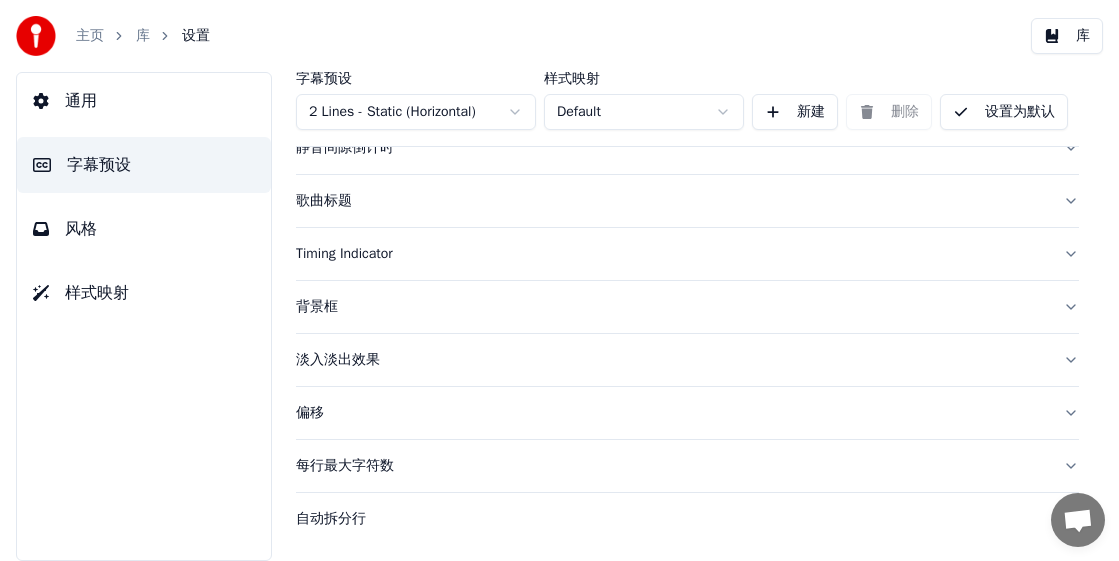 click on "主页 库 设置 库 通用 字幕预设 风格 样式映射 字幕预设 2 Lines - Static (Horizontal) 样式映射 Default 新建 删除 设置为默认 通用 Layout Layout settings for subtitles 歌手1 歌手2 全部 行对齐 Bottom Center 底部边距 *** 重置 静音间隙进度条 静音间隙文字 静音间隙倒计时 歌曲标题 Timing Indicator 背景框 淡入淡出效果 偏移 每行最大字符数 自动拆分行 Chat [PERSON_NAME] from Youka Desktop More channels Continue on Email Network offline. Reconnecting... No messages can be received or sent for now. Youka Desktop Hello! How can I help you?  [DATE] [PERSON_NAME], I have signed up a yearly package and unsubscribe the monthly subscription more than a month. But still, the monthly deduction to my credit card was carried out for the two months. The payment to yearly was to lemon squeezy, and the monthly charge was carried out by Patreon Mem. What can I do? [DATE] [PERSON_NAME],, please cancel your Patreon membership [DATE] [DATE] [PERSON_NAME]" at bounding box center (559, 280) 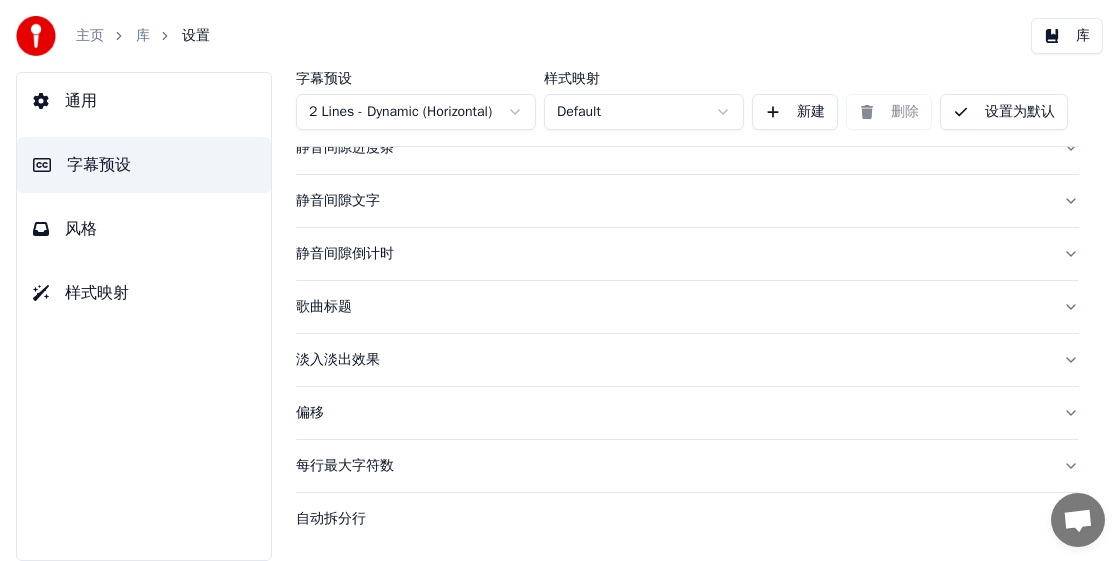 scroll, scrollTop: 303, scrollLeft: 0, axis: vertical 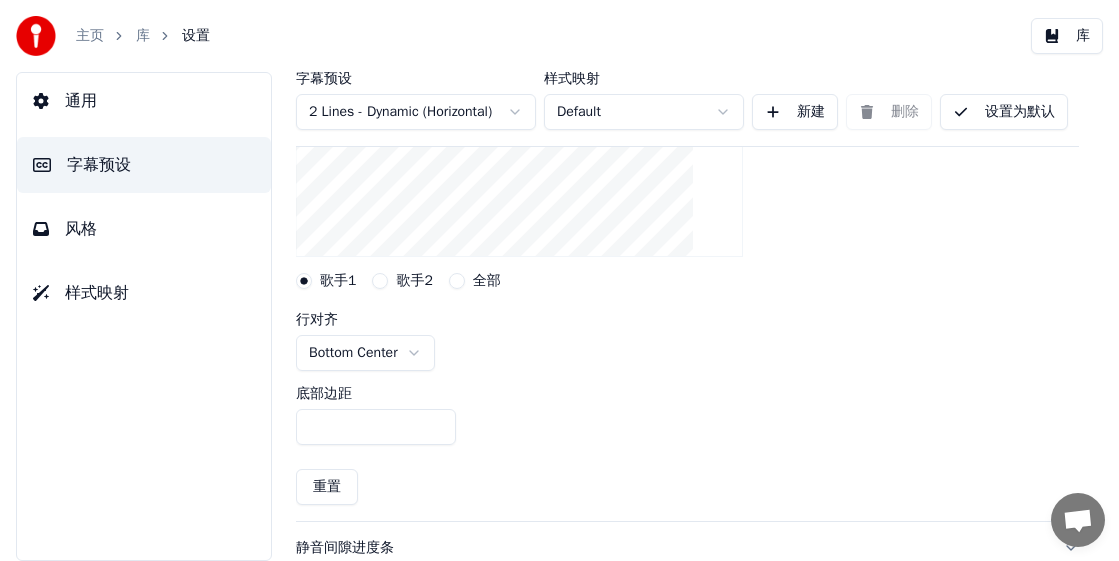 click on "***" at bounding box center (376, 427) 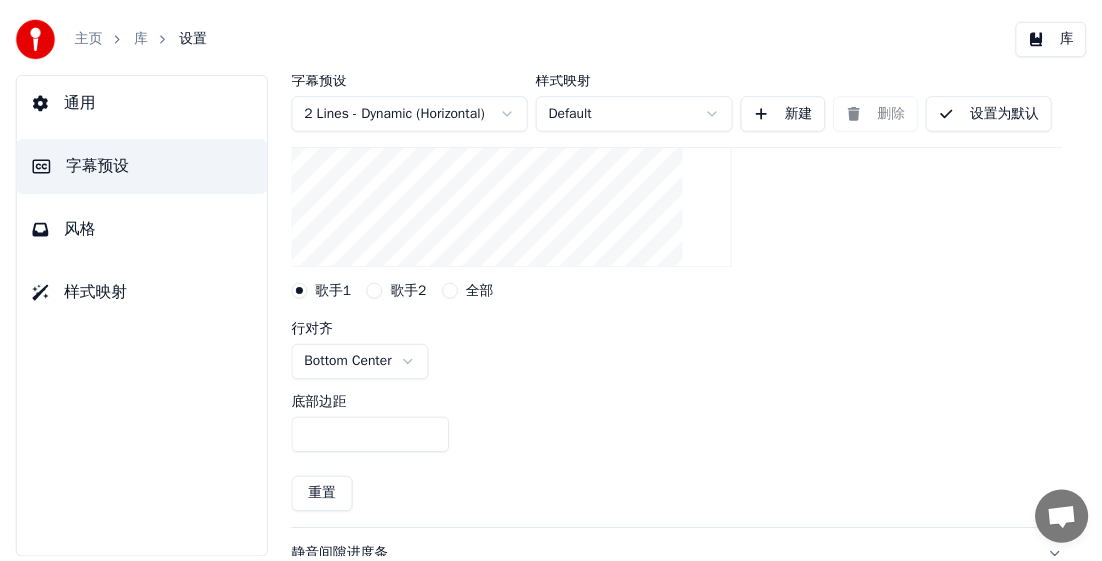 scroll, scrollTop: 0, scrollLeft: 0, axis: both 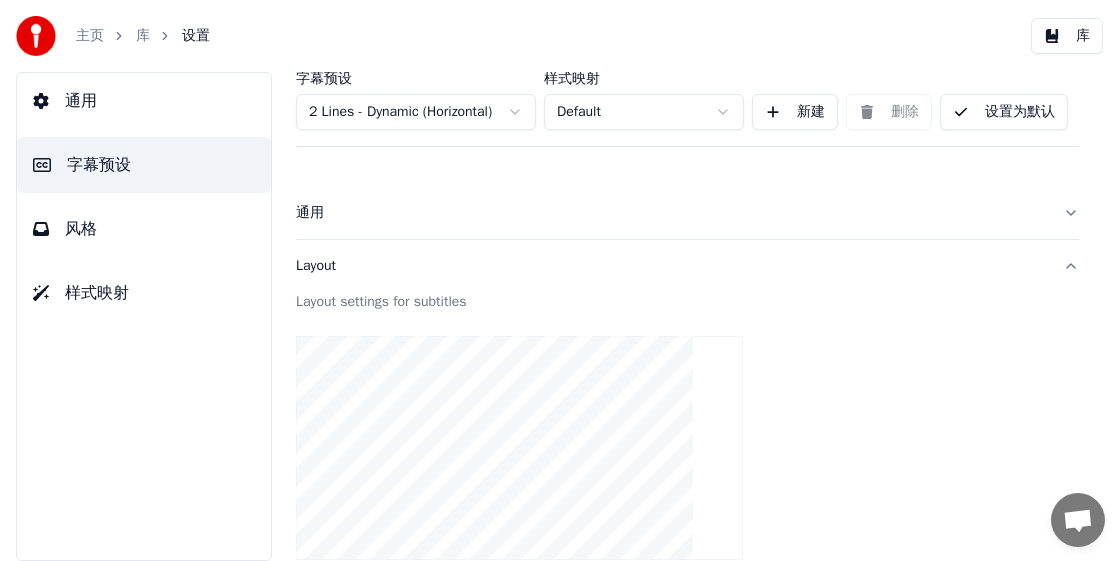 click on "库" at bounding box center (1067, 36) 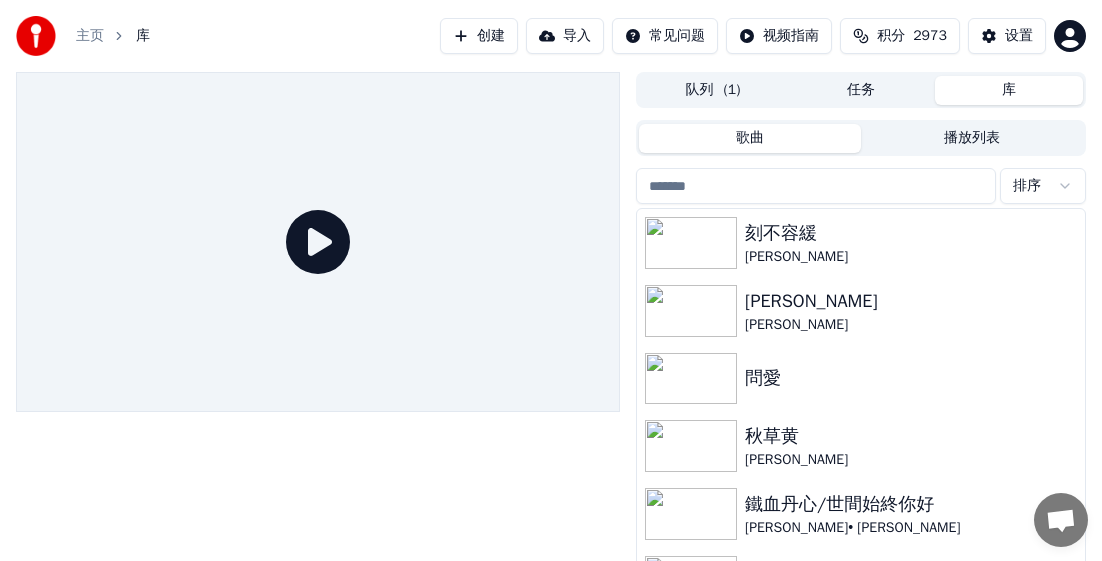 scroll, scrollTop: 68, scrollLeft: 0, axis: vertical 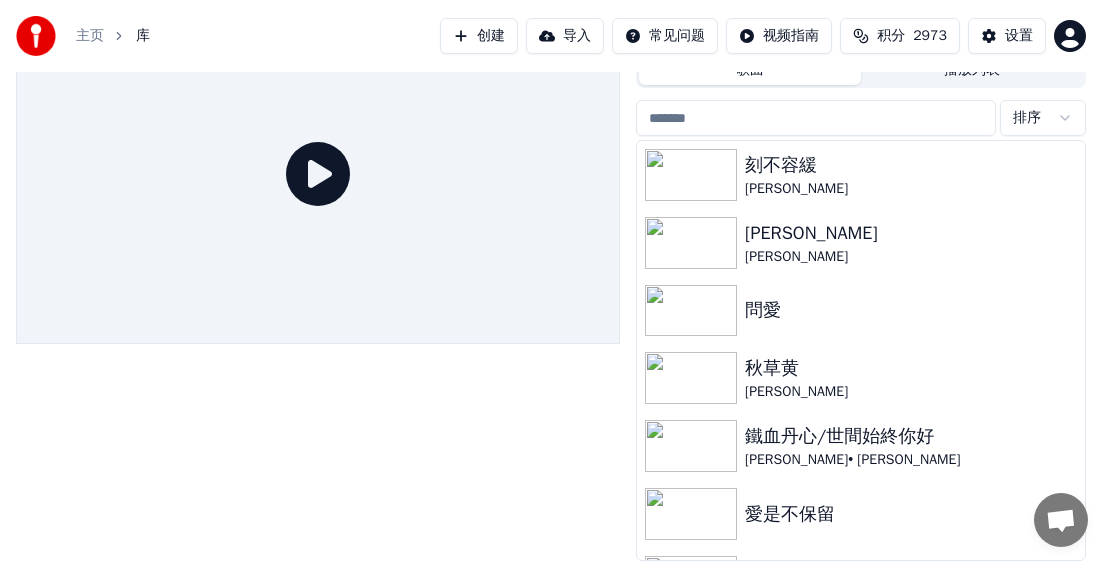 click on "库" at bounding box center [143, 36] 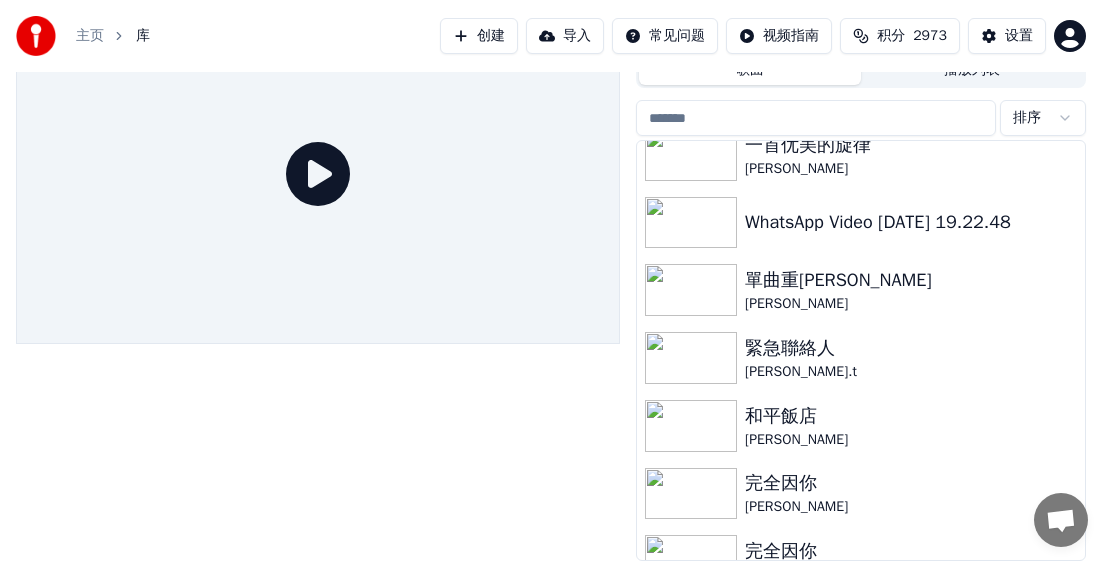 scroll, scrollTop: 743, scrollLeft: 0, axis: vertical 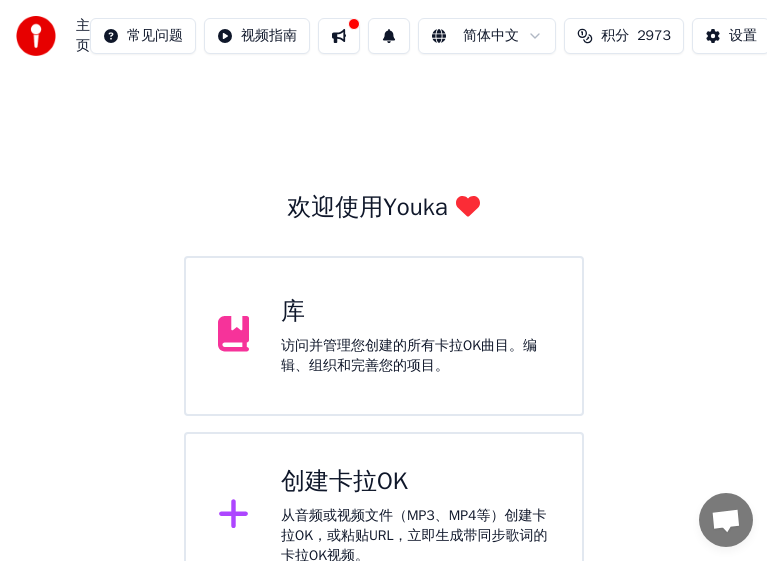 click on "访问并管理您创建的所有卡拉OK曲目。编辑、组织和完善您的项目。" at bounding box center (415, 356) 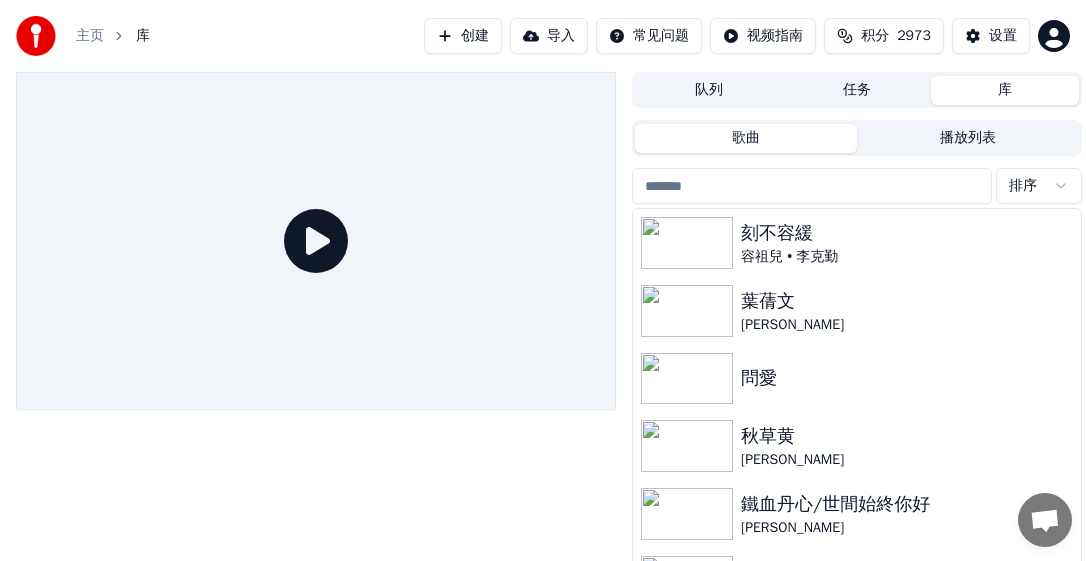 scroll, scrollTop: 344, scrollLeft: 0, axis: vertical 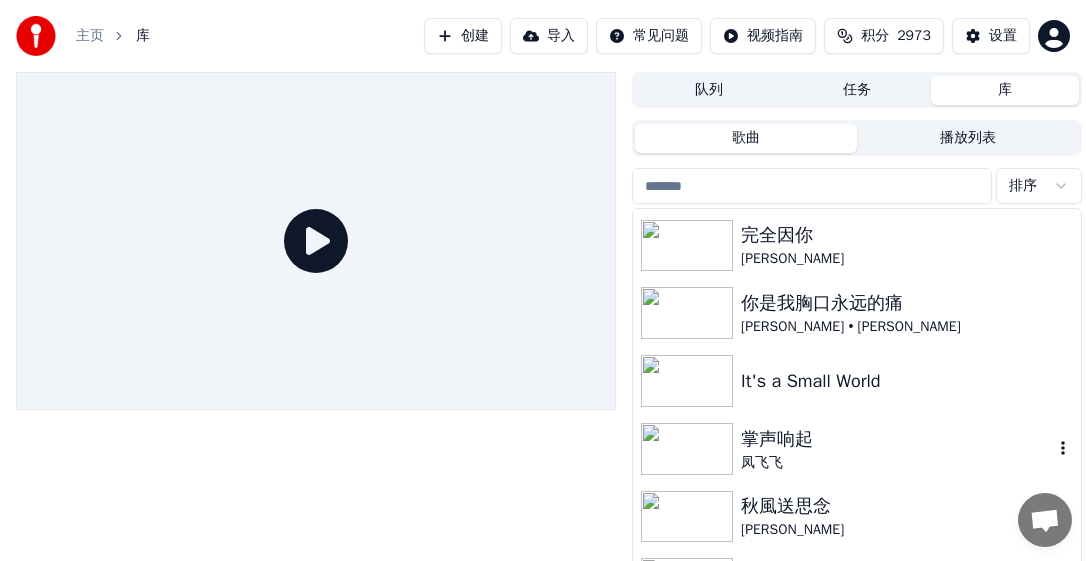 click at bounding box center [687, 449] 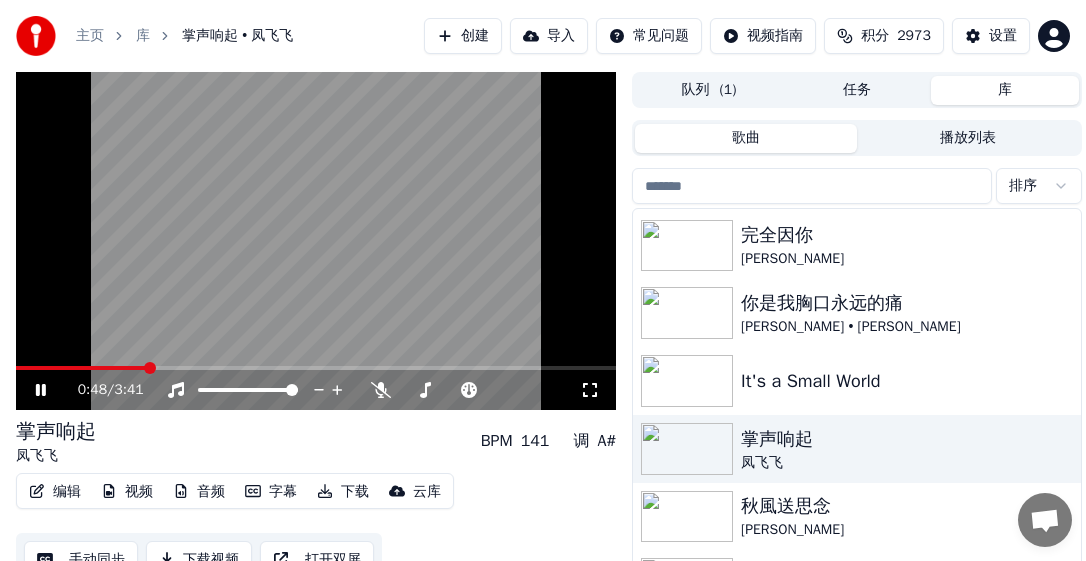 click at bounding box center [316, 241] 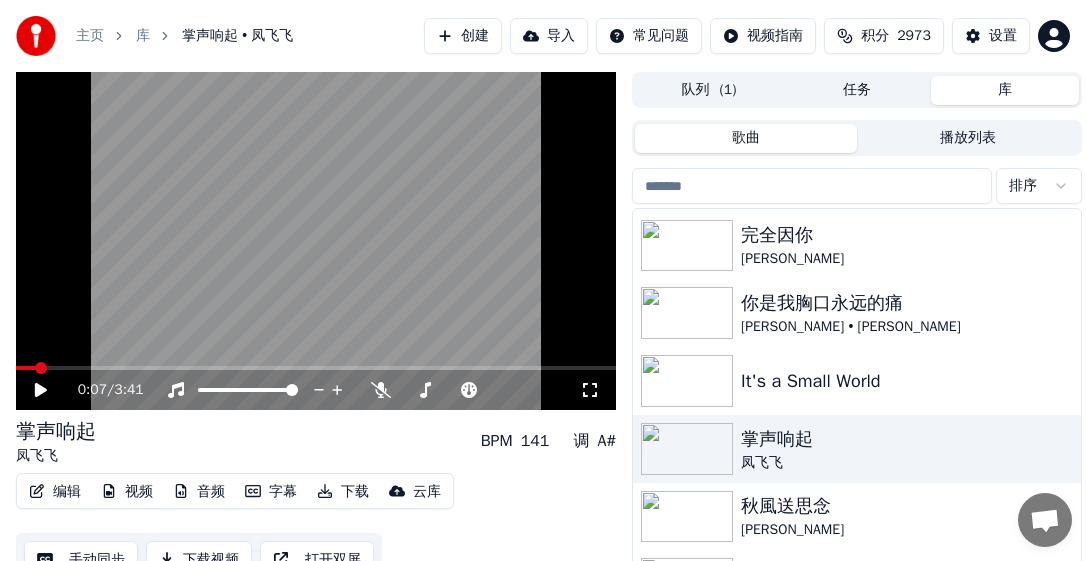 click at bounding box center (25, 368) 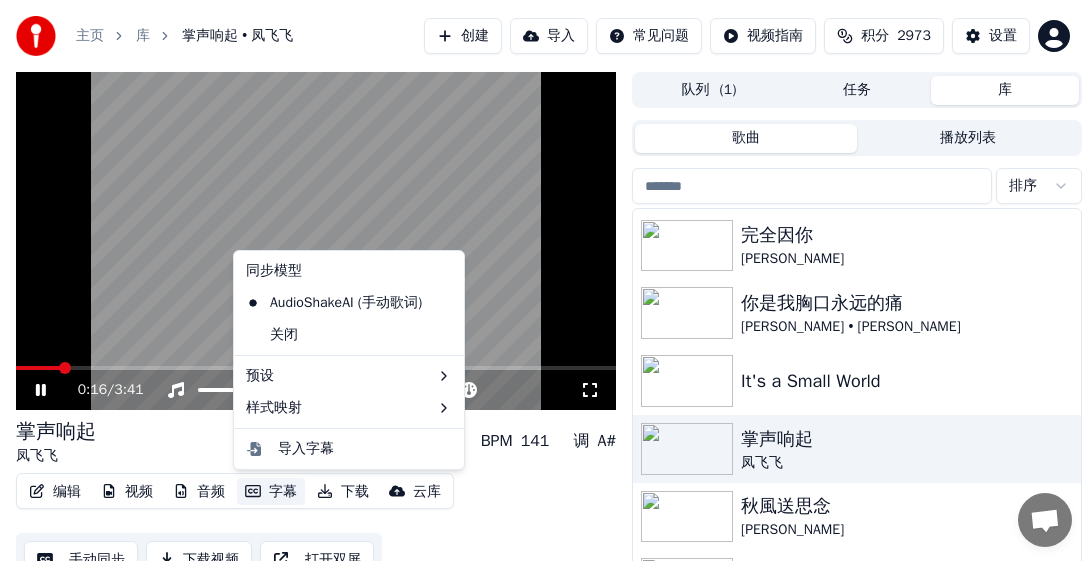 click on "字幕" at bounding box center (271, 492) 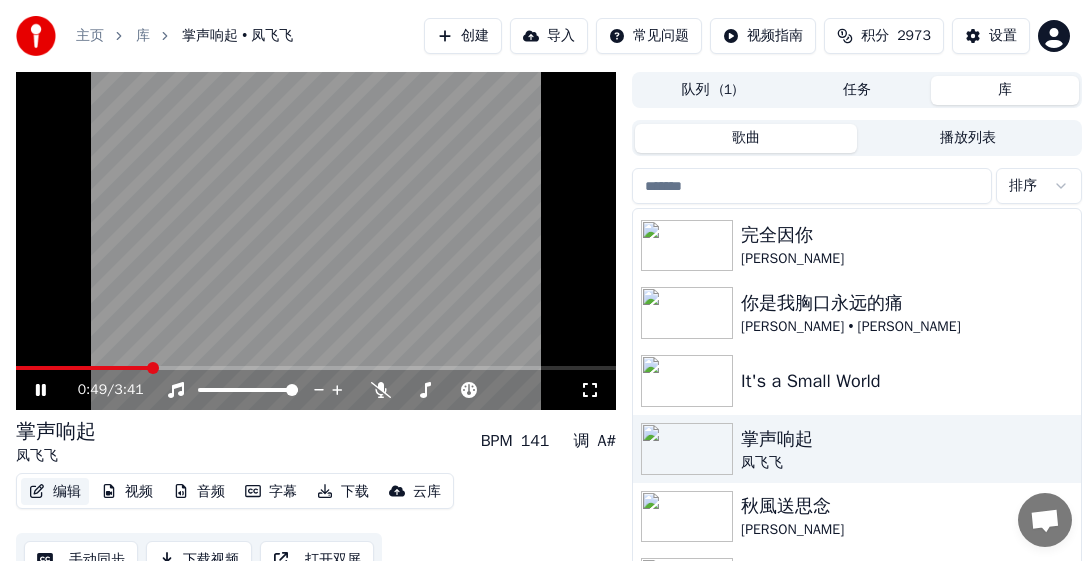 click on "编辑" at bounding box center [55, 492] 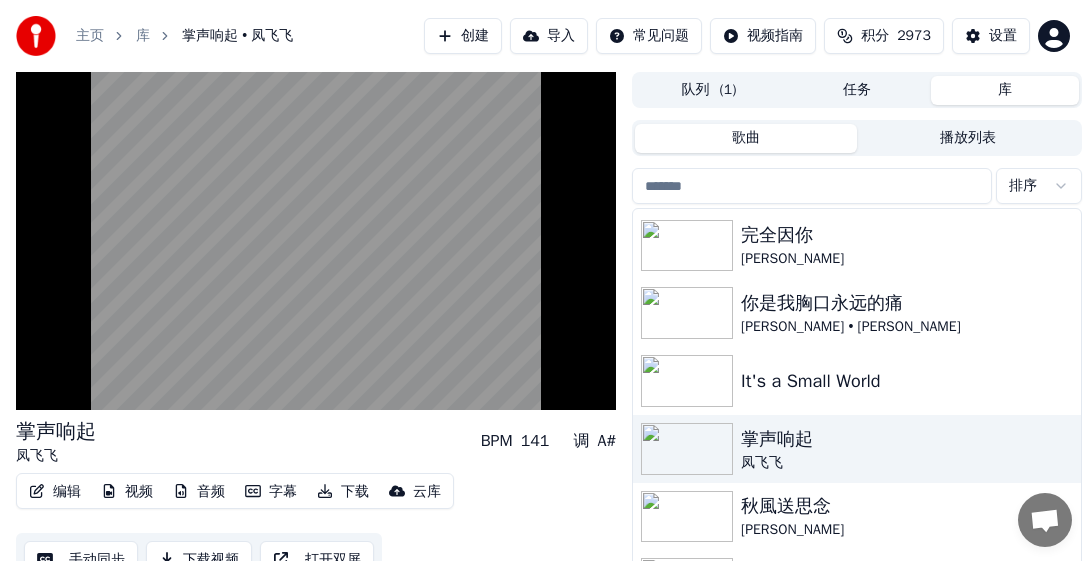 click on "编辑" at bounding box center [55, 492] 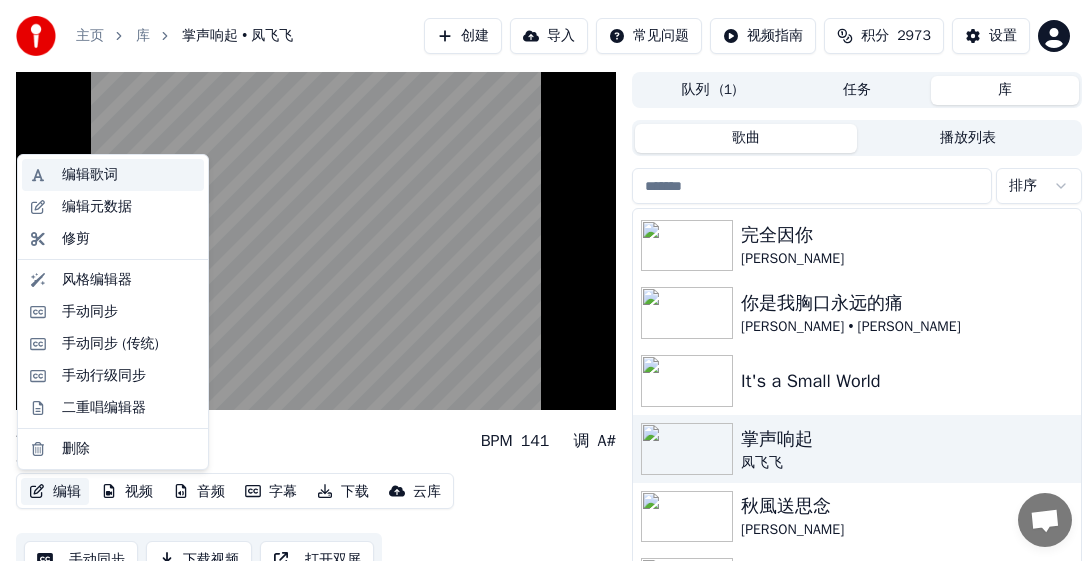 click on "编辑歌词" at bounding box center (90, 175) 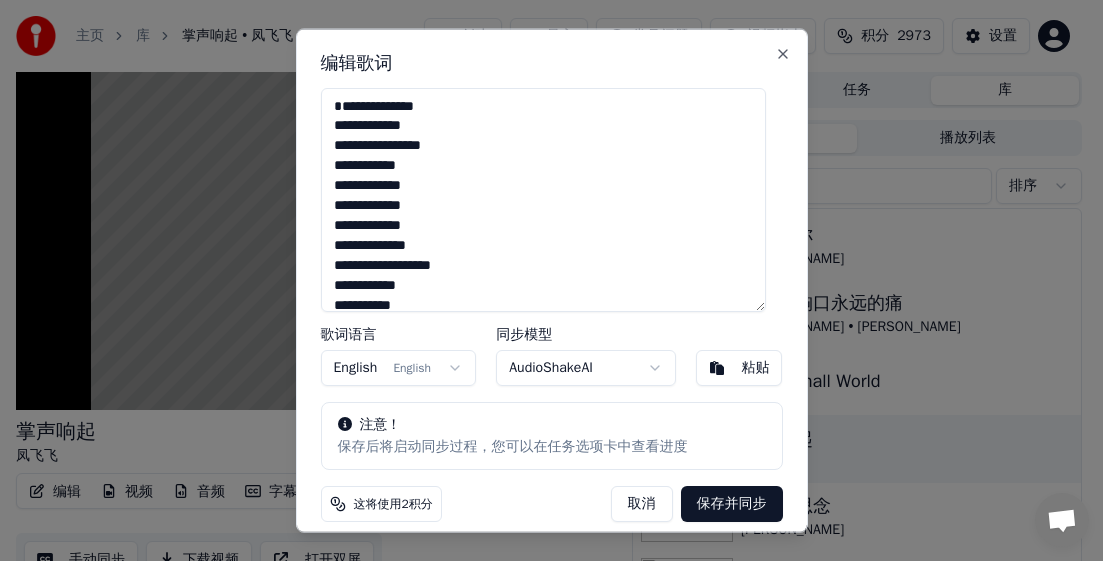 click on "主页 库 掌声响起 • 凤飞飞 创建 导入 常见问题 视频指南 积分 2973 设置 掌声响起 凤飞飞 BPM 141 调 A# 编辑 视频 音频 字幕 下载 云库 手动同步 下载视频 打开双屏 队列 ( 1 ) 任务 库 歌曲 播放列表 排序 和平飯店 彭羚 完全因你 彭羚 完全因你 彭羚 你是我胸口永远的痛 王杰 • 叶欢 It's a Small World 掌声响起 凤飞飞 秋風送思念 伊媚兒 回憶散落一地 孫藝琪 新化蝶 孫藝琪 君可見漫天落霞 許冠傑 Chat Adam from Youka Desktop More channels Continue on Email Network offline. Reconnecting... No messages can be received or sent for now. Youka Desktop Hello! How can I help you?  Tuesday, 1 July Adam, I have signed up a yearly package and unsubscribe the monthly subscription more than a month. But still, the monthly deduction to my credit card was carried out for the two months. The payment to yearly was to lemon squeezy, and the monthly charge was carried out by Patreon Mem. What can I do? Adam" at bounding box center [543, 280] 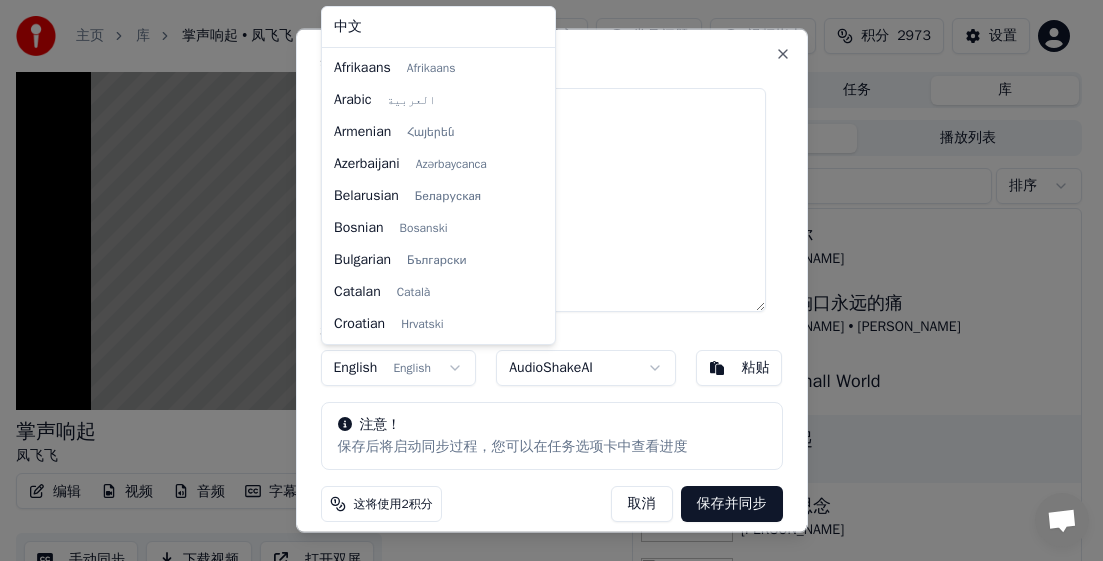 scroll, scrollTop: 128, scrollLeft: 0, axis: vertical 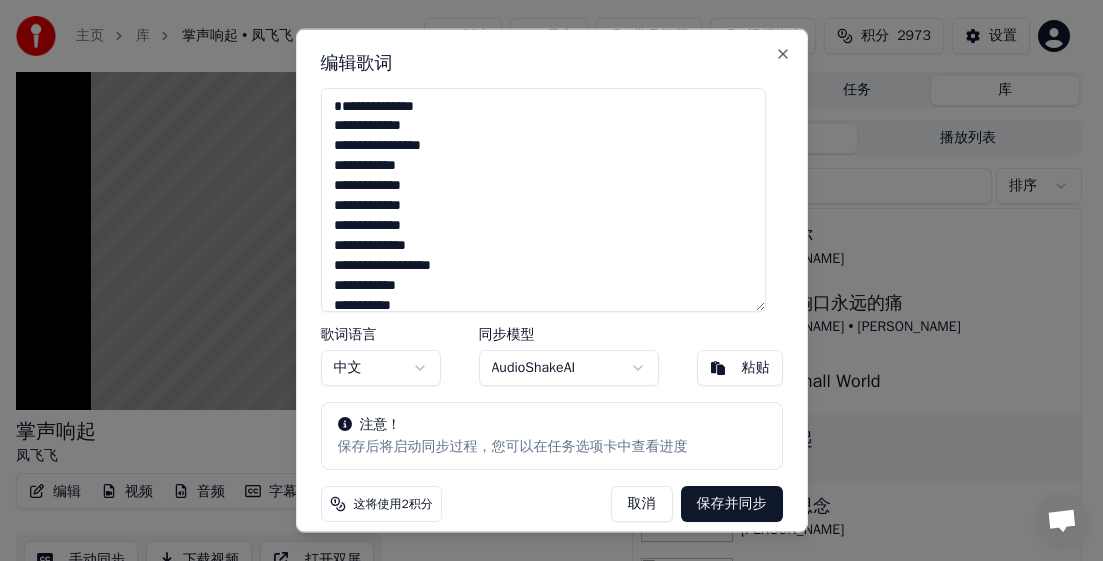 click on "保存并同步" at bounding box center [732, 503] 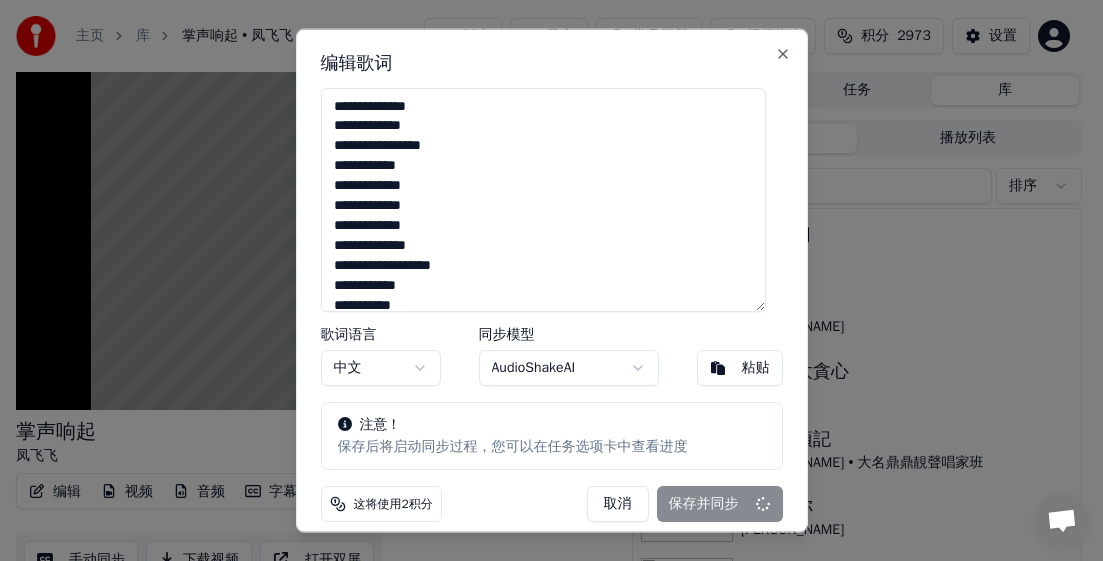 type on "**********" 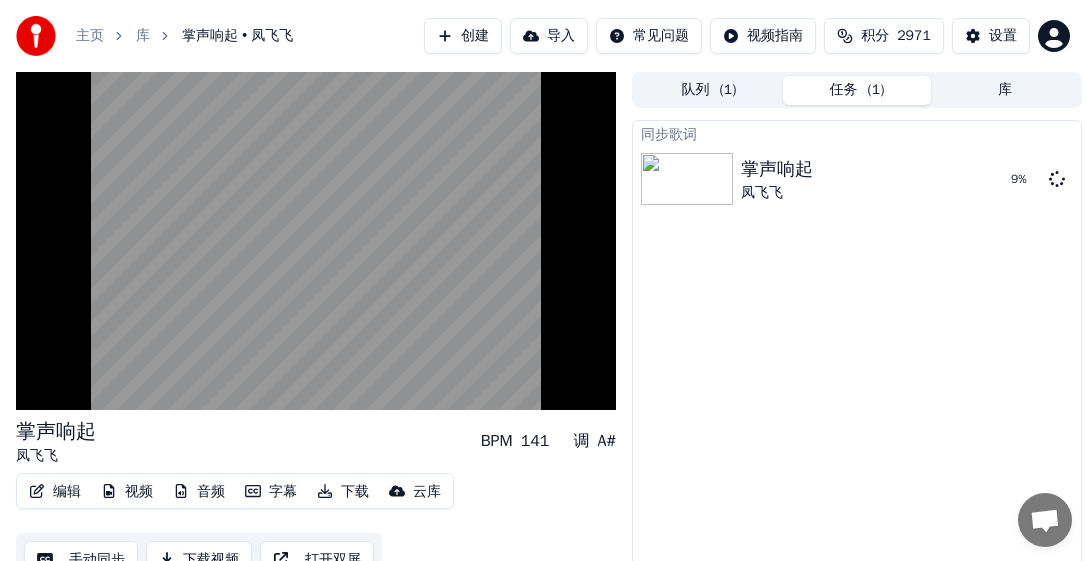 click on "编辑" at bounding box center [55, 492] 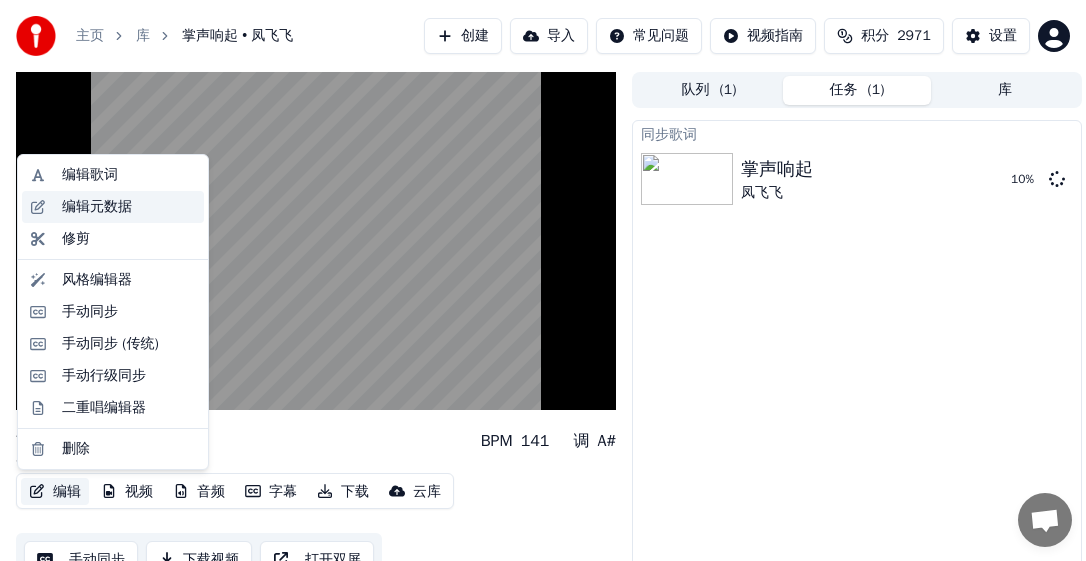 click on "编辑元数据" at bounding box center [97, 207] 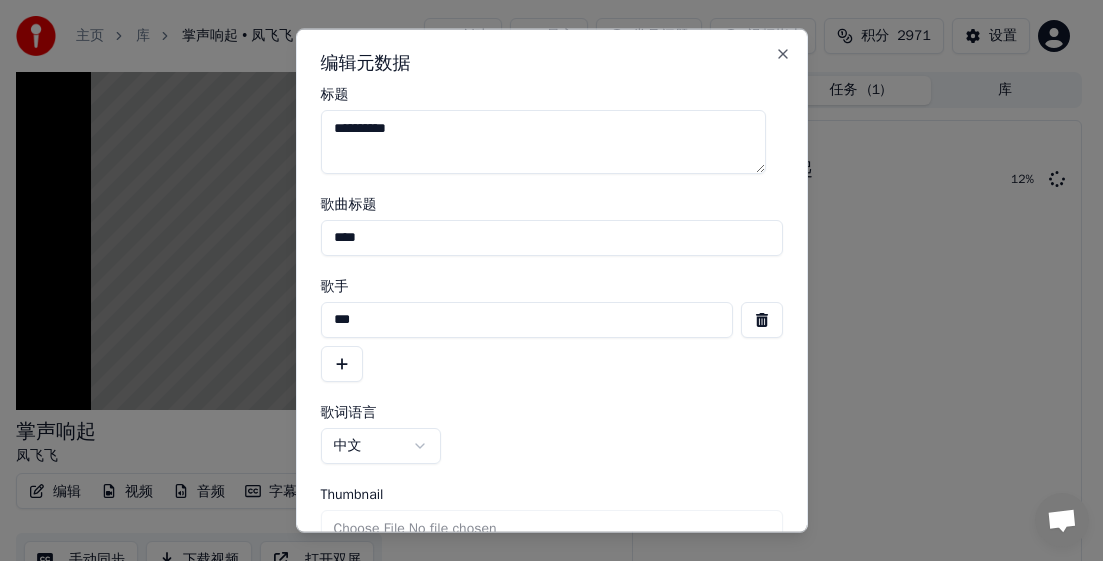 drag, startPoint x: 463, startPoint y: 129, endPoint x: 286, endPoint y: 141, distance: 177.40631 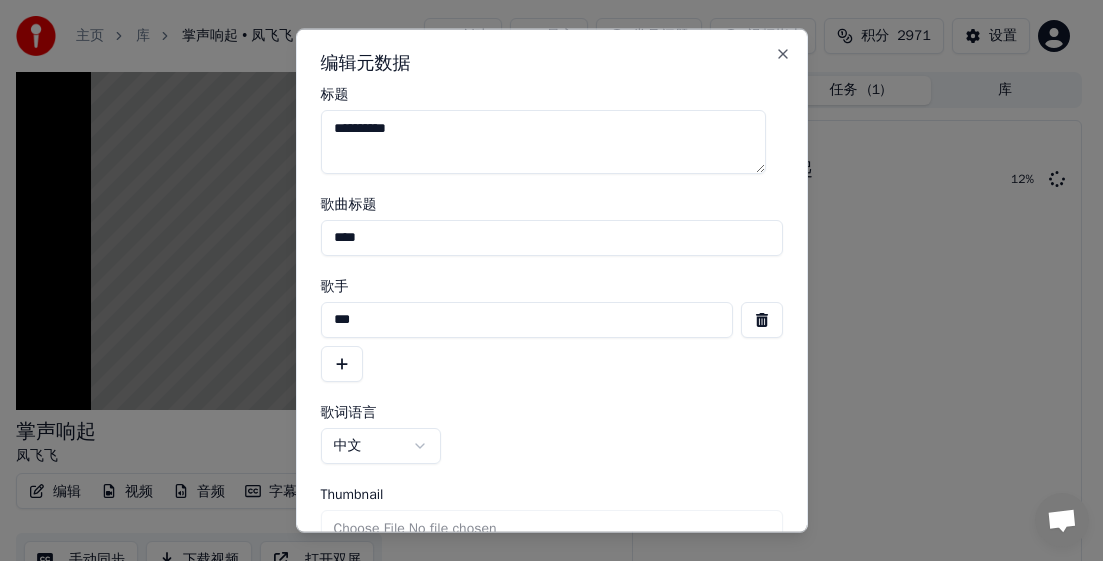 click on "主页 库 掌声响起 • 凤飞飞 创建 导入 常见问题 视频指南 积分 2971 设置 掌声响起 凤飞飞 BPM 141 调 A# 编辑 视频 音频 字幕 下载 云库 手动同步 下载视频 打开双屏 队列 ( 1 ) 任务 ( 1 ) 库 同步歌词 掌声响起 凤飞飞 12 % Chat Adam from Youka Desktop More channels Continue on Email Network offline. Reconnecting... No messages can be received or sent for now. Youka Desktop Hello! How can I help you?  Tuesday, 1 July Adam, I have signed up a yearly package and unsubscribe the monthly subscription more than a month. But still, the monthly deduction to my credit card was carried out for the two months. The payment to yearly was to lemon squeezy, and the monthly charge was carried out by Patreon Mem. What can I do? 7/1/2025 Adam Hey,, please cancel your Patreon membership https://support.patreon.com/hc/en-us/articles/360005502572-Canceling-a-paid-membership I'll refund your patreon account. 7/1/2025 Thursday, 3 July 7/3/2025 Thx for your help hi Adam" at bounding box center (543, 280) 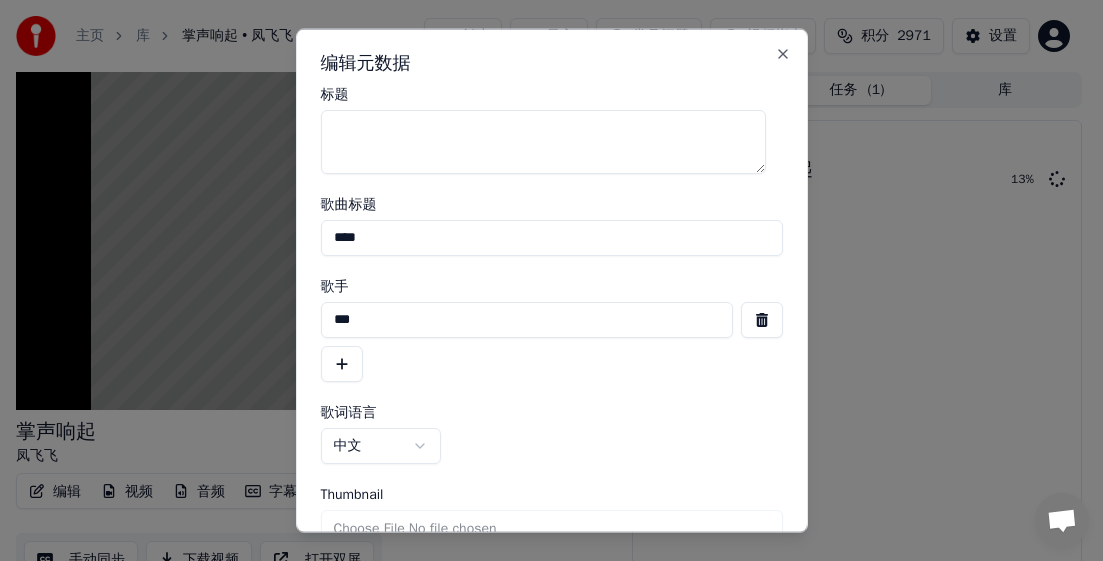 click on "**********" at bounding box center (552, 445) 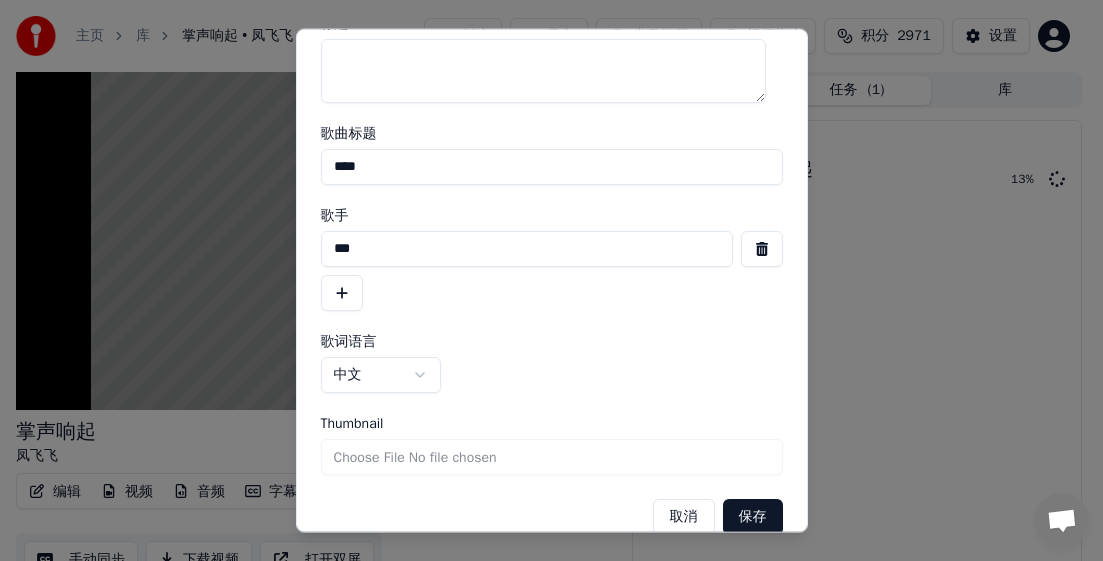 scroll, scrollTop: 98, scrollLeft: 0, axis: vertical 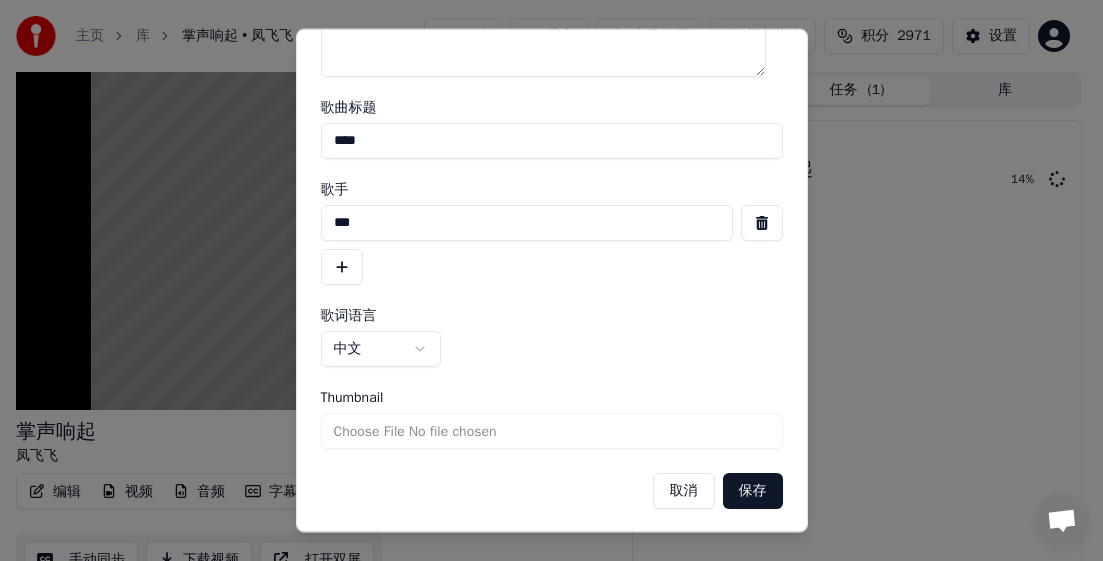 click on "保存" at bounding box center (753, 490) 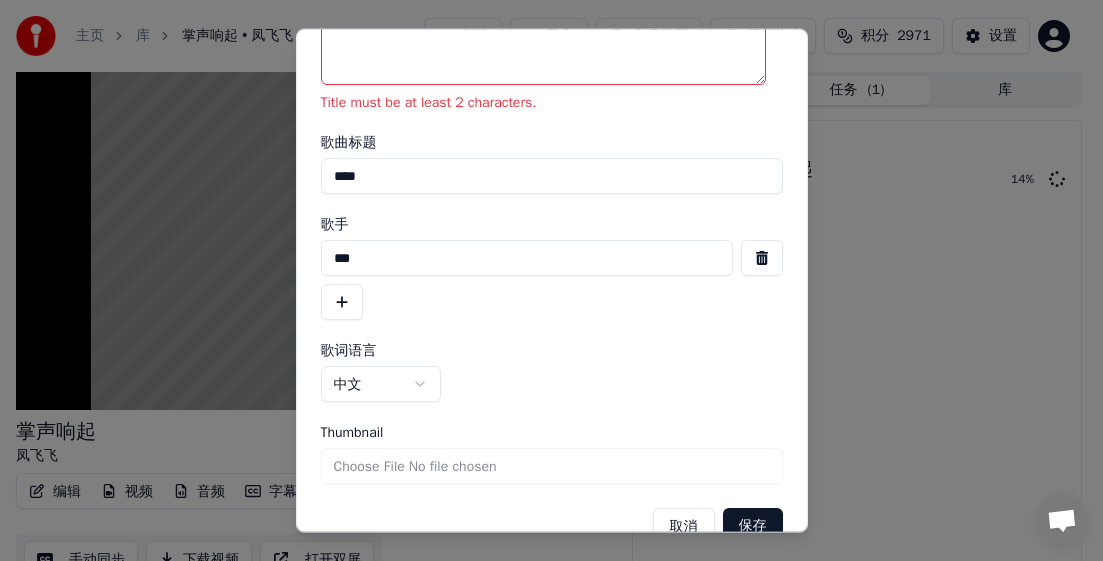 scroll, scrollTop: 0, scrollLeft: 0, axis: both 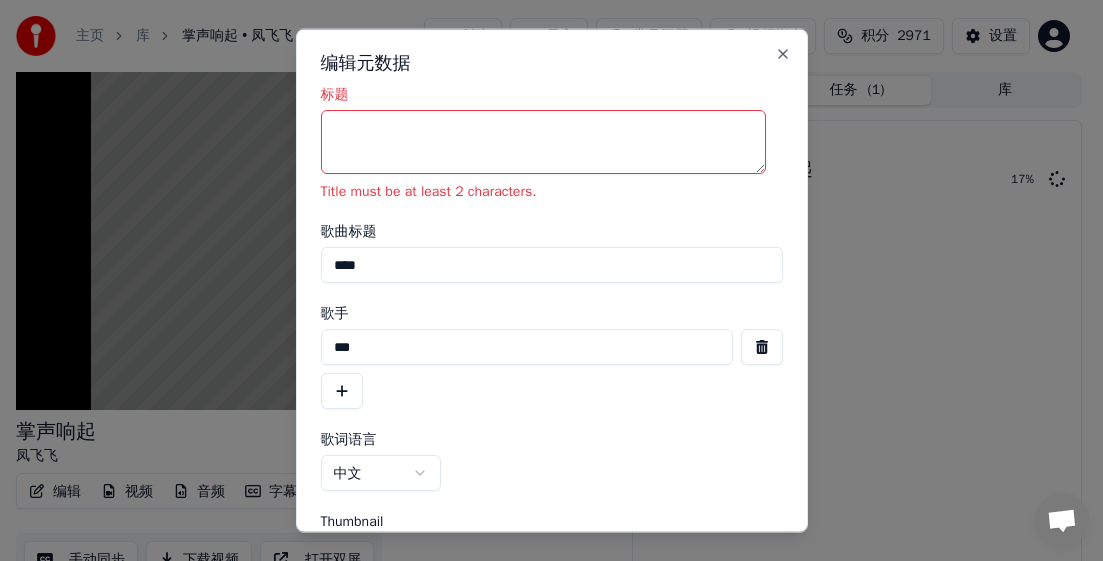 drag, startPoint x: 336, startPoint y: 265, endPoint x: 391, endPoint y: 272, distance: 55.443665 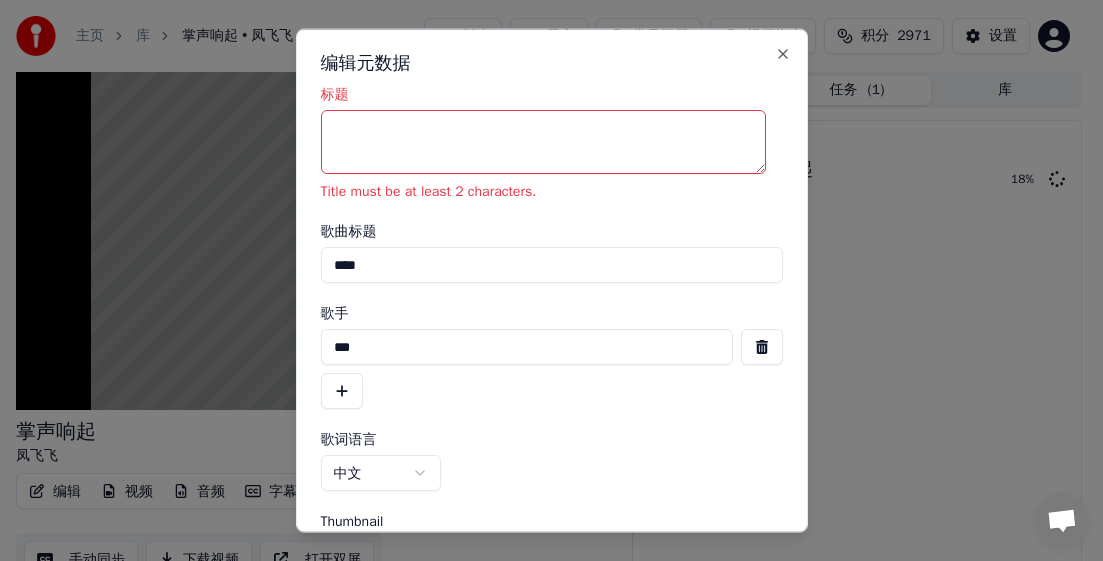 click on "标题" at bounding box center (543, 141) 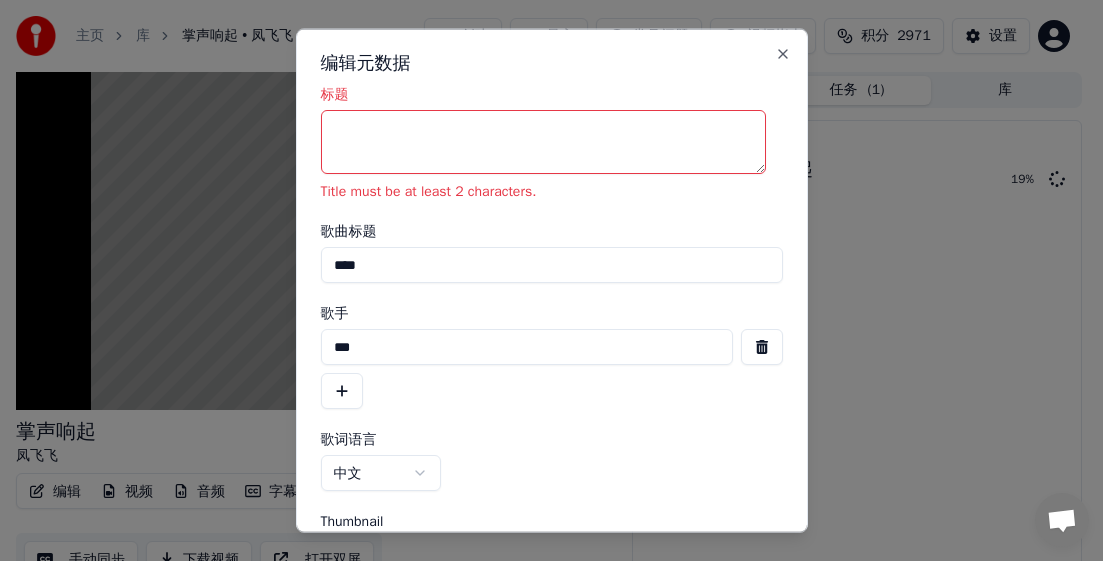 click on "标题" at bounding box center [543, 141] 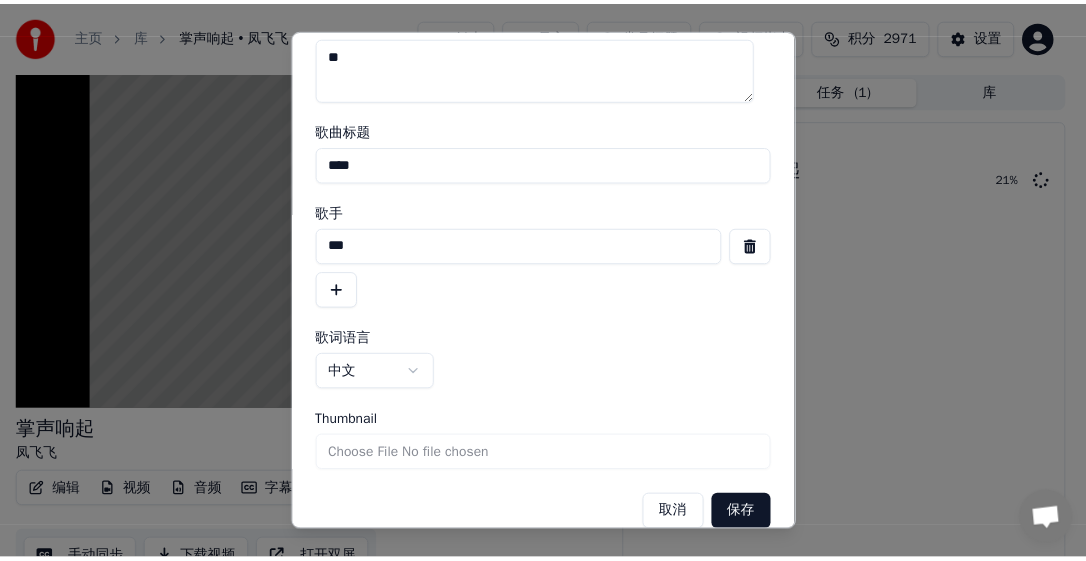 scroll, scrollTop: 98, scrollLeft: 0, axis: vertical 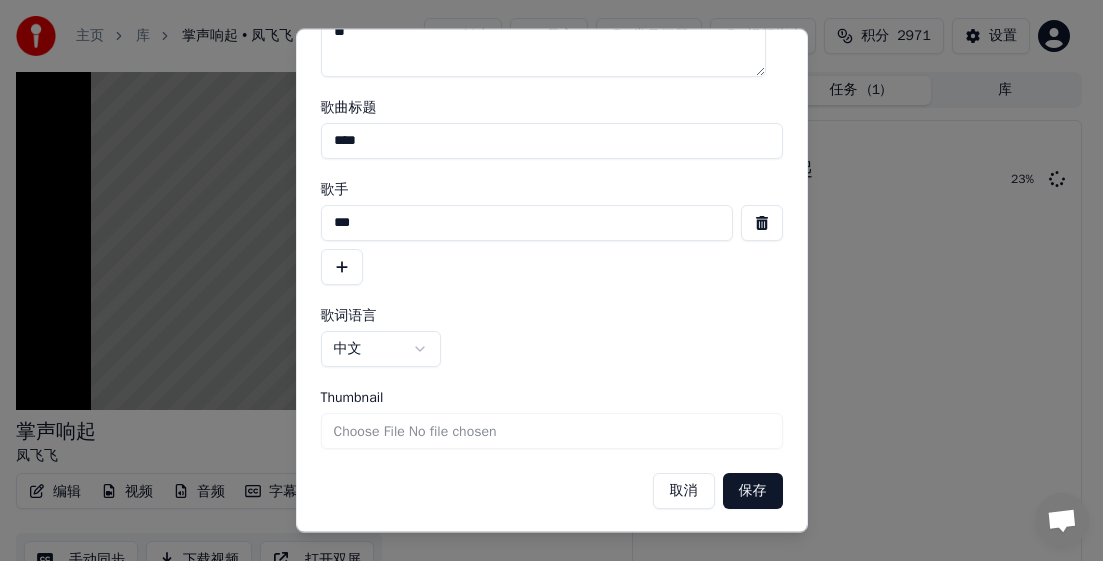 type on "**" 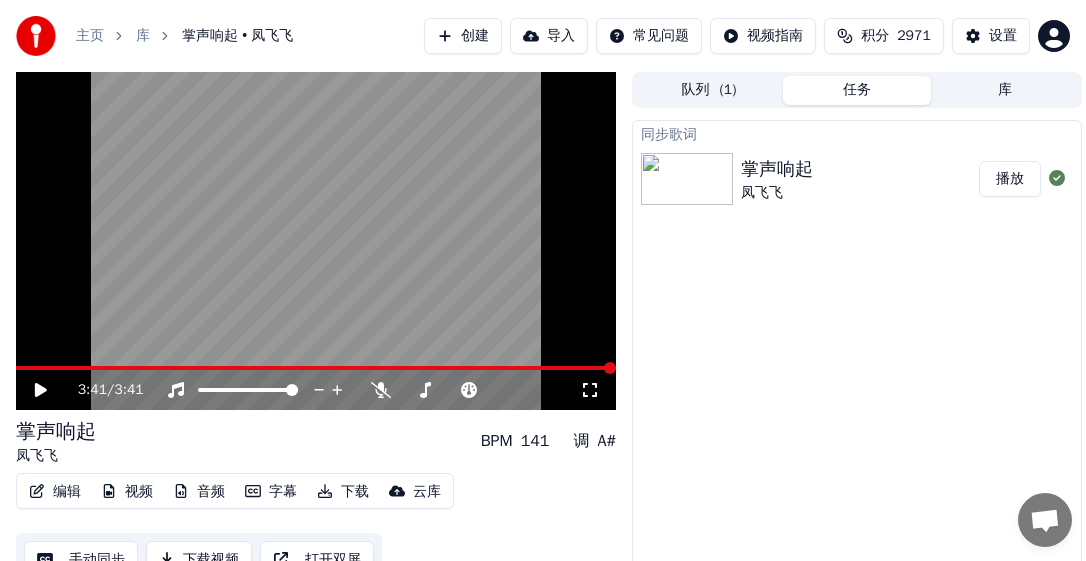 click on "播放" at bounding box center (1010, 179) 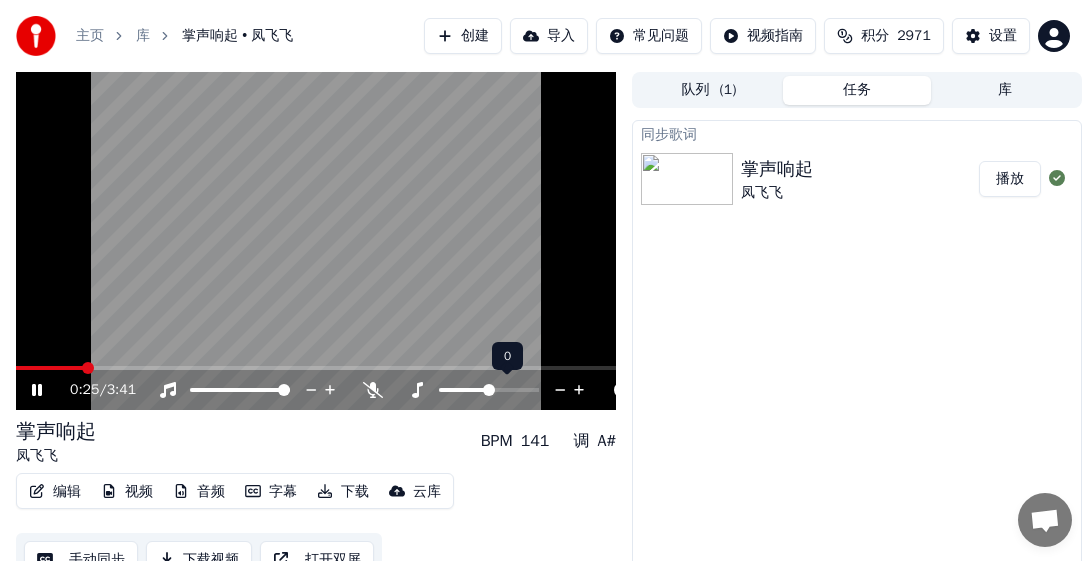 click at bounding box center (489, 390) 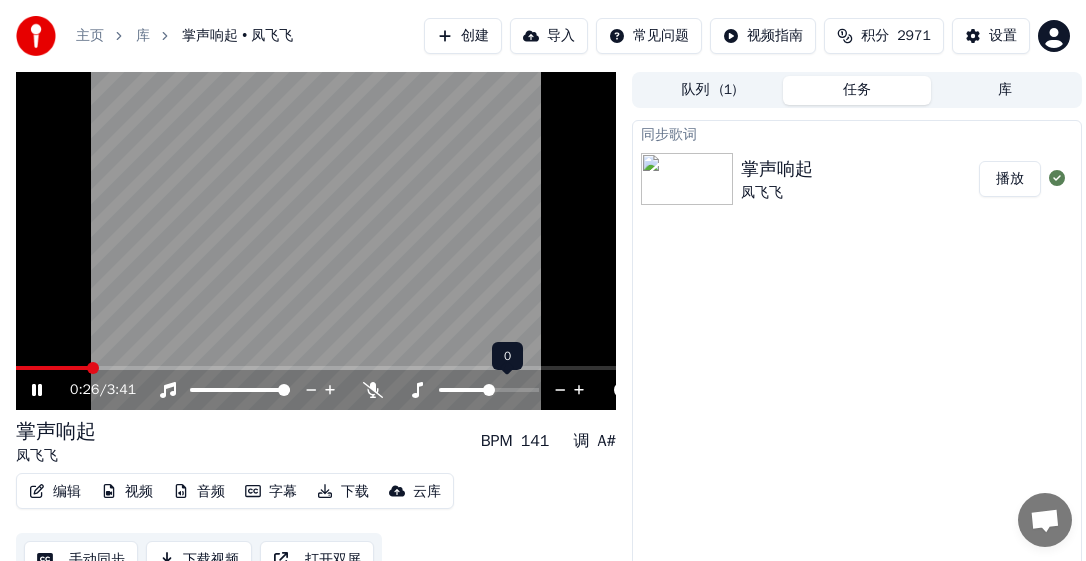 click 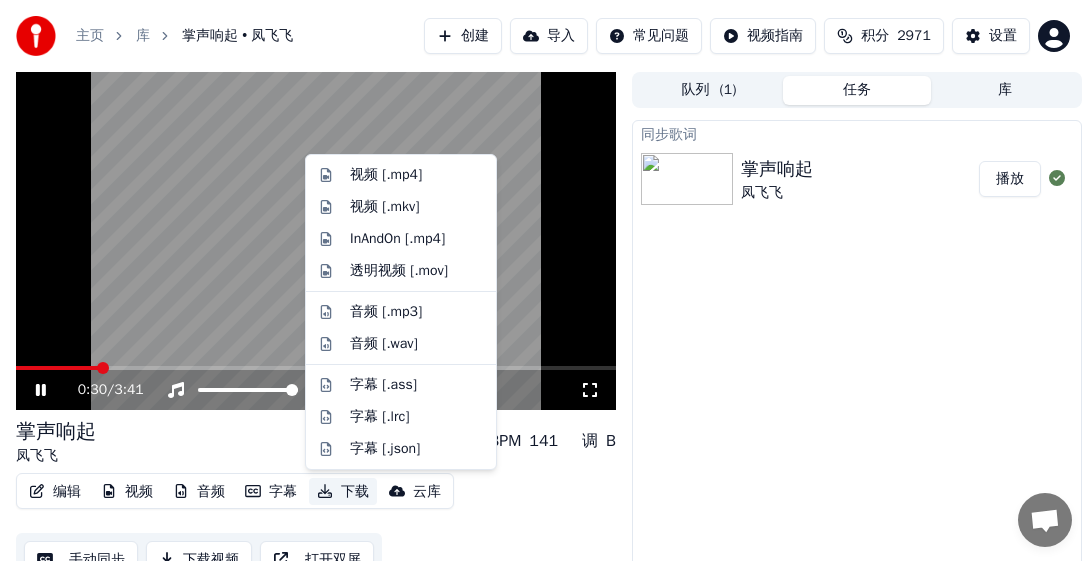 click on "下载" at bounding box center (343, 492) 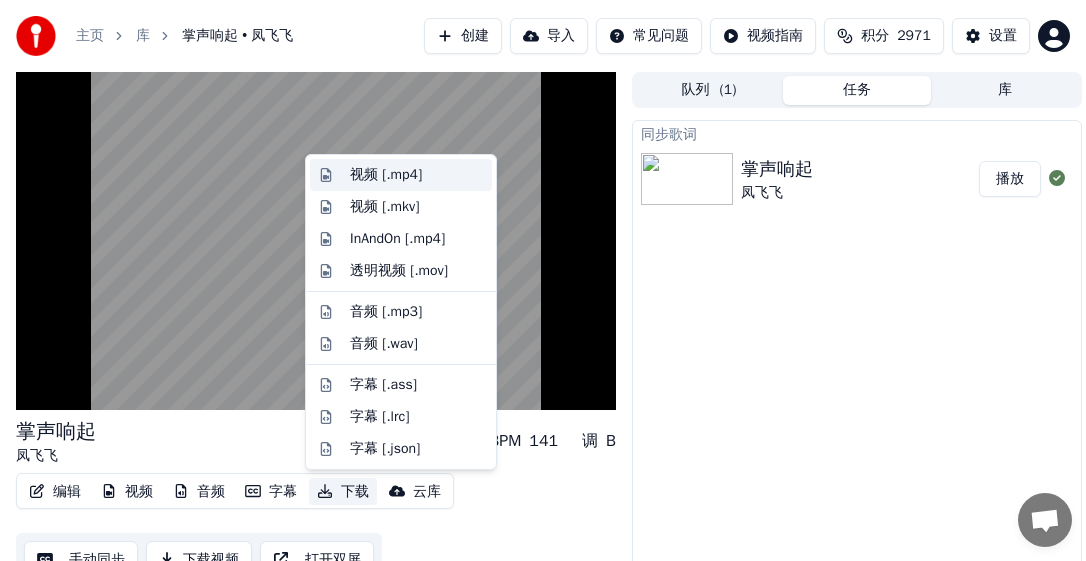 click on "视频 [.mp4]" at bounding box center [386, 175] 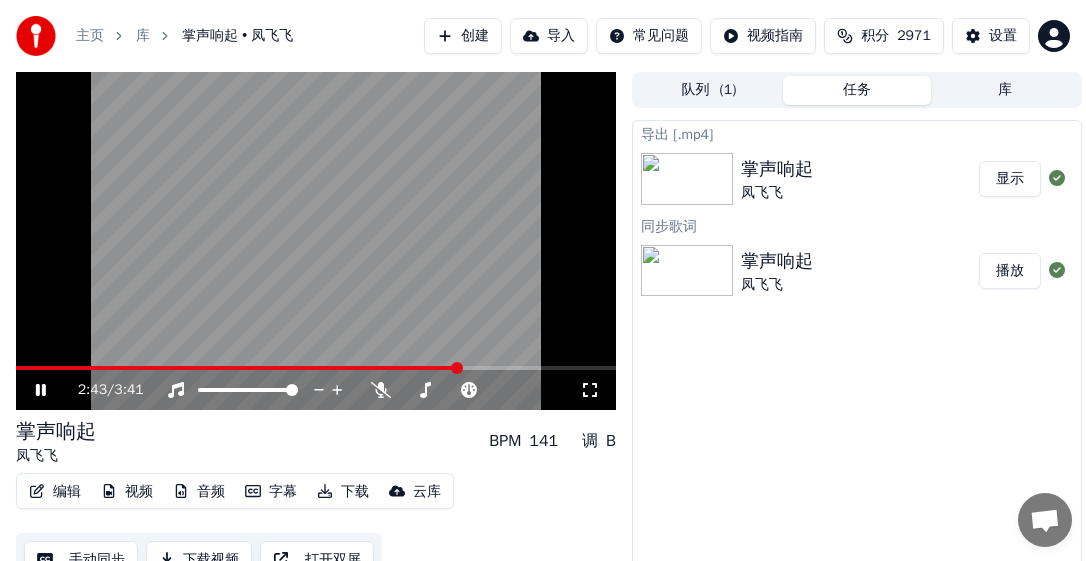 click 